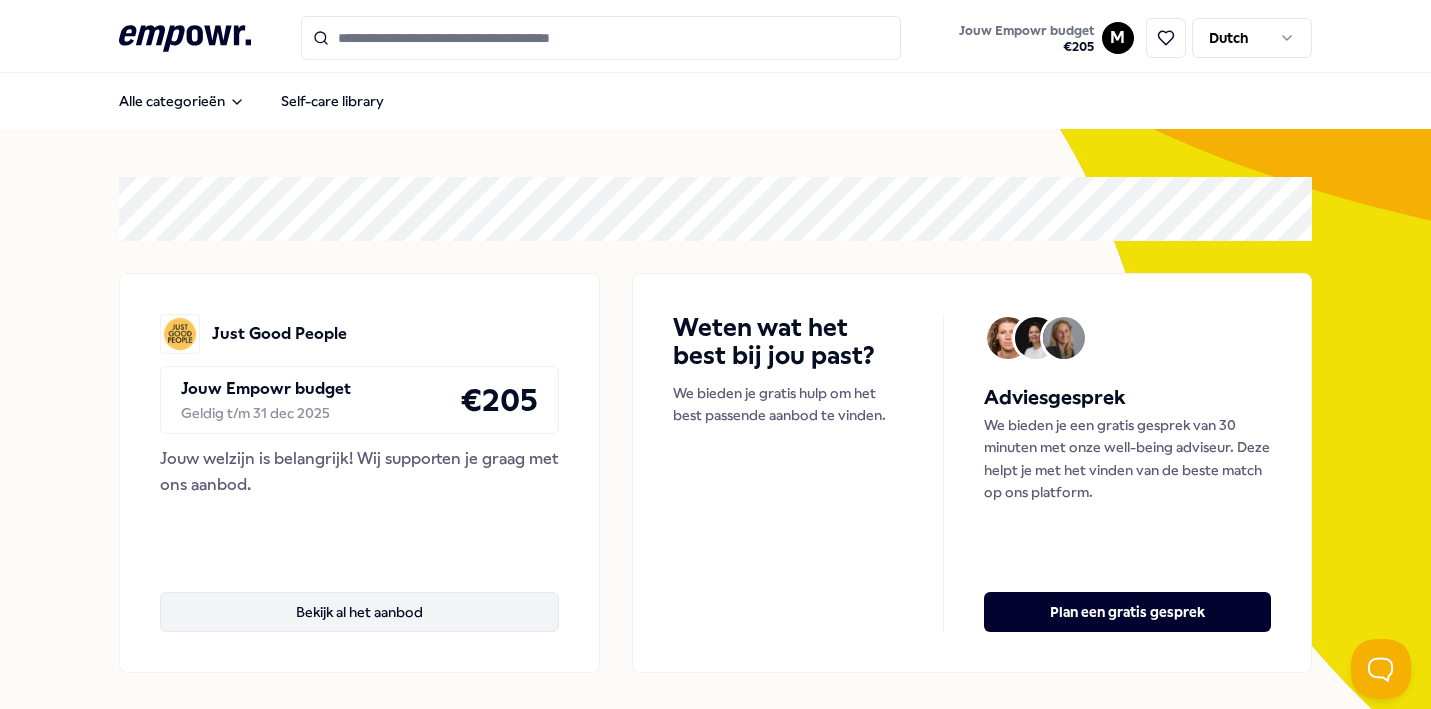 scroll, scrollTop: 0, scrollLeft: 0, axis: both 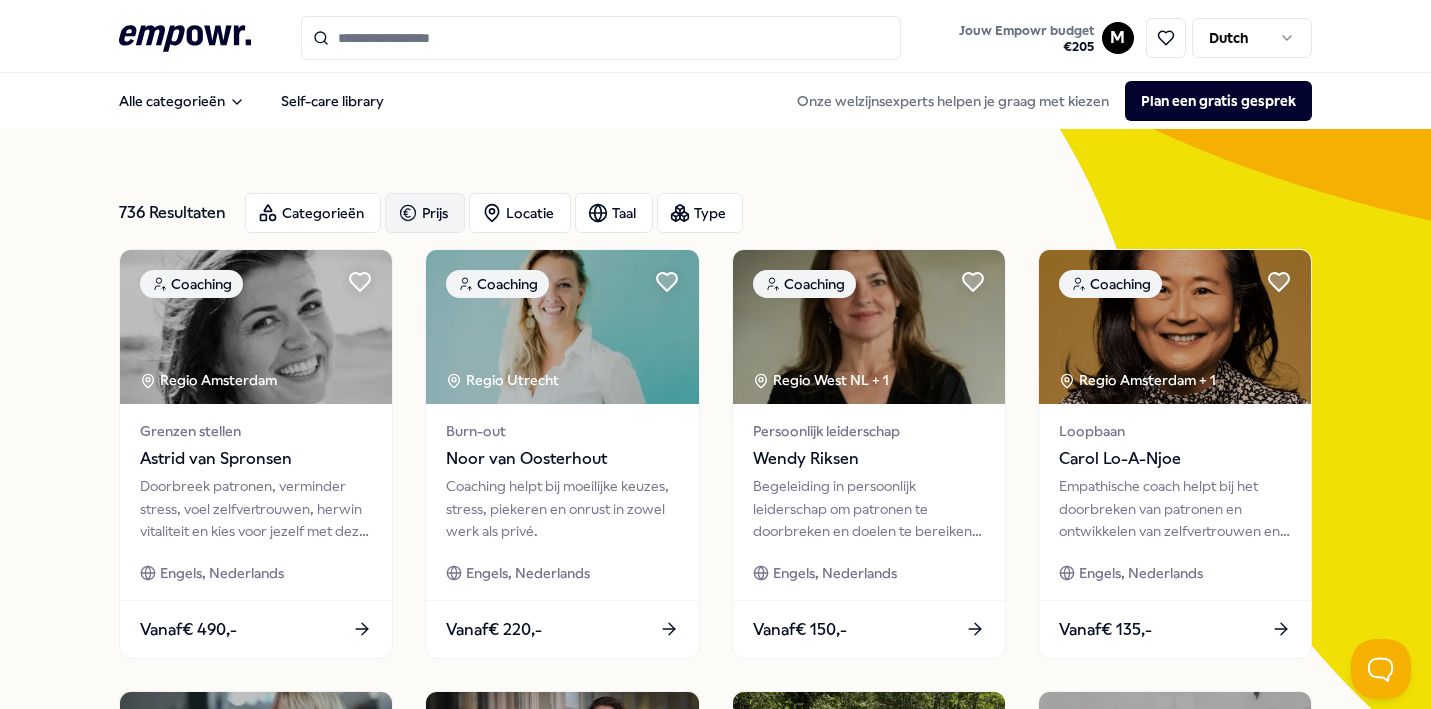 click 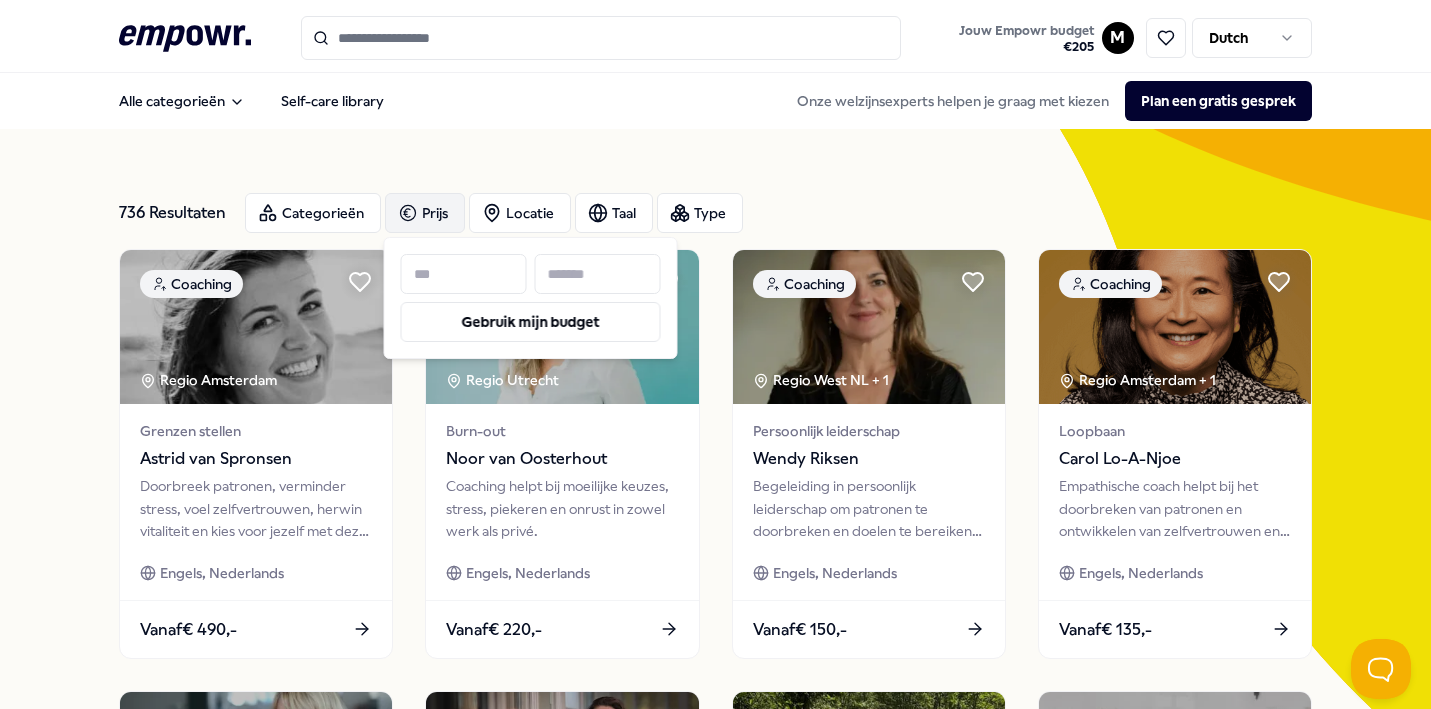 click at bounding box center (598, 274) 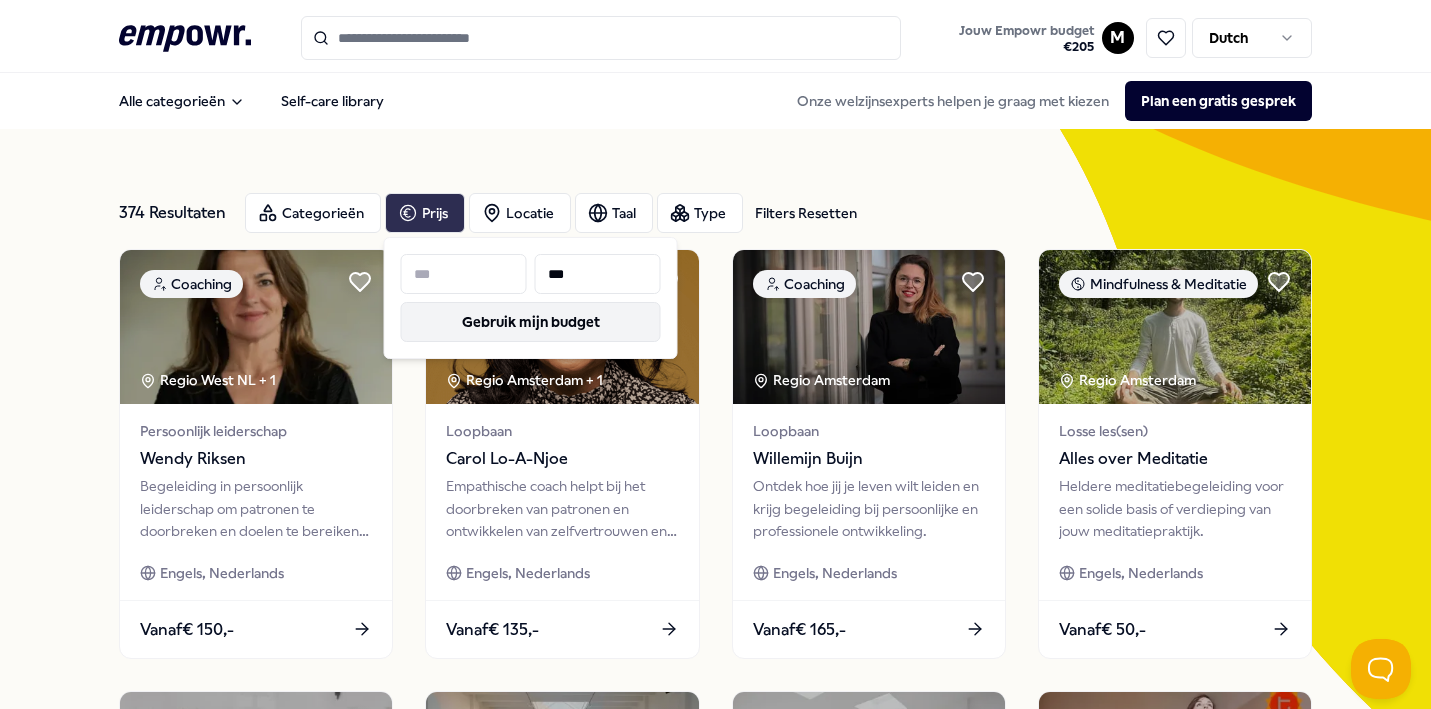 type on "***" 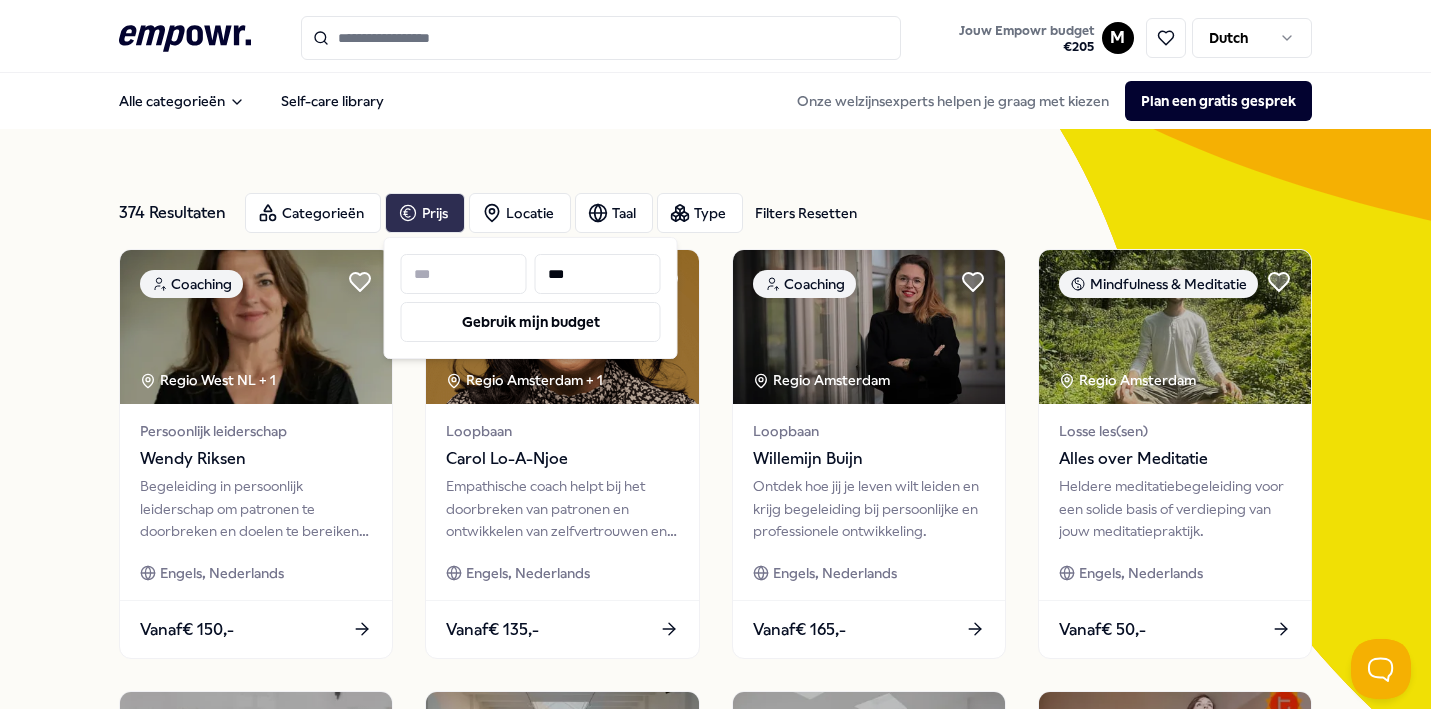 click on "Filters Resetten Categorieën Prijs Locatie Taal Type Filters Resetten Coaching Regio [REGION] + 1 Persoonlijk leiderschap [FIRST] [LAST] Begeleiding in persoonlijk leiderschap om patronen te doorbreken en doelen te
bereiken via bewustwording en actie. Engels, Nederlands Vanaf € 150,- Coaching Regio [REGION] + 1 Loopbaan [FIRST] [LAST] Empathische coach helpt bij het doorbreken van patronen en ontwikkelen van
zelfvertrouwen en innerlijke kracht. Engels, Nederlands Vanaf € 135,- Coaching Regio [REGION] Loopbaan [FIRST] [LAST] Ontdek hoe jij je leven wilt leiden en krijg begeleiding bij persoonlijke en
professionele ontwikkeling. Engels, Nederlands Vanaf € 165,- Mindfulness & Meditatie Regio [REGION] Losse les(sen) Alles over Meditatie Heldere meditatiebegeleiding voor een solide basis of verdieping van jouw
meditatiepraktijk. Engels, Nederlands Vanaf € 50,- Beweging Regio [REGION] Yoga Bluebirds Amsterdam Oost: Yoga & Welzijn Engels, Nederlands Vanaf 1" at bounding box center (715, 900) 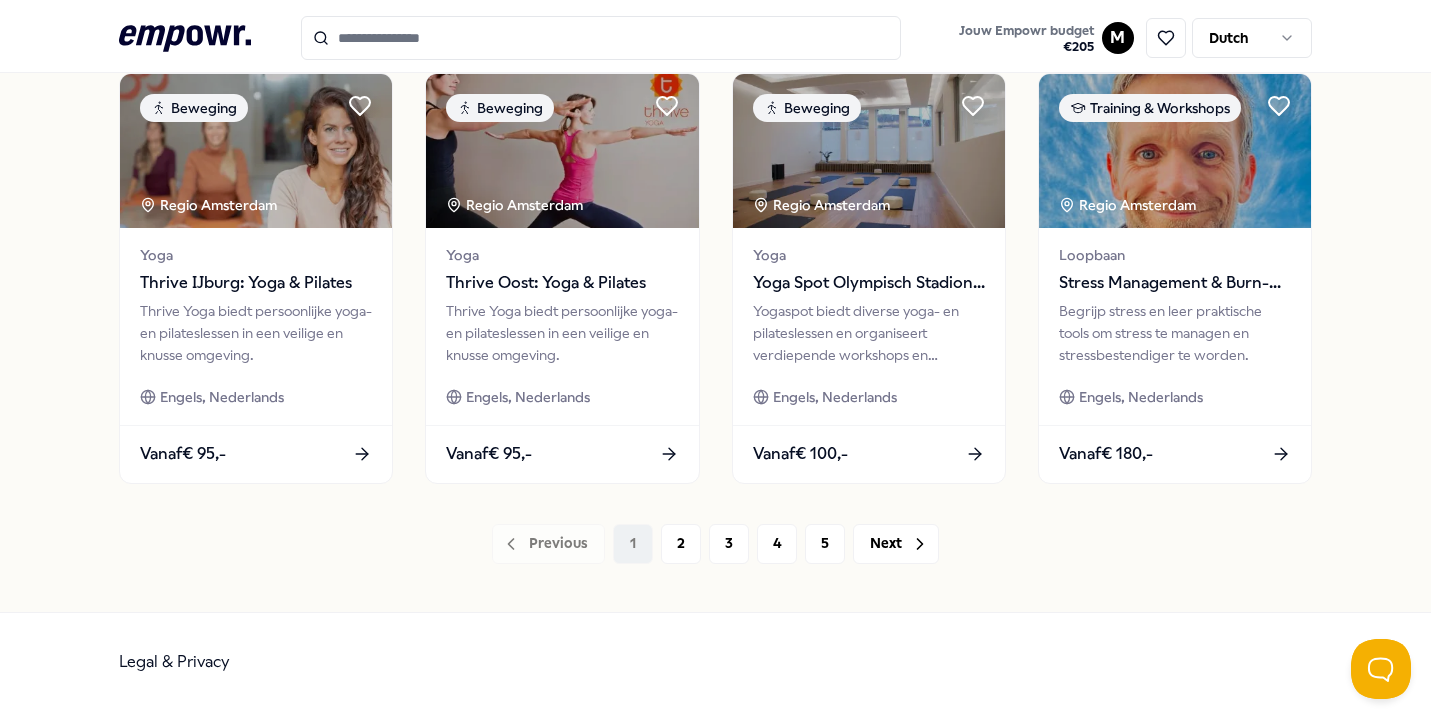 scroll, scrollTop: 1059, scrollLeft: 0, axis: vertical 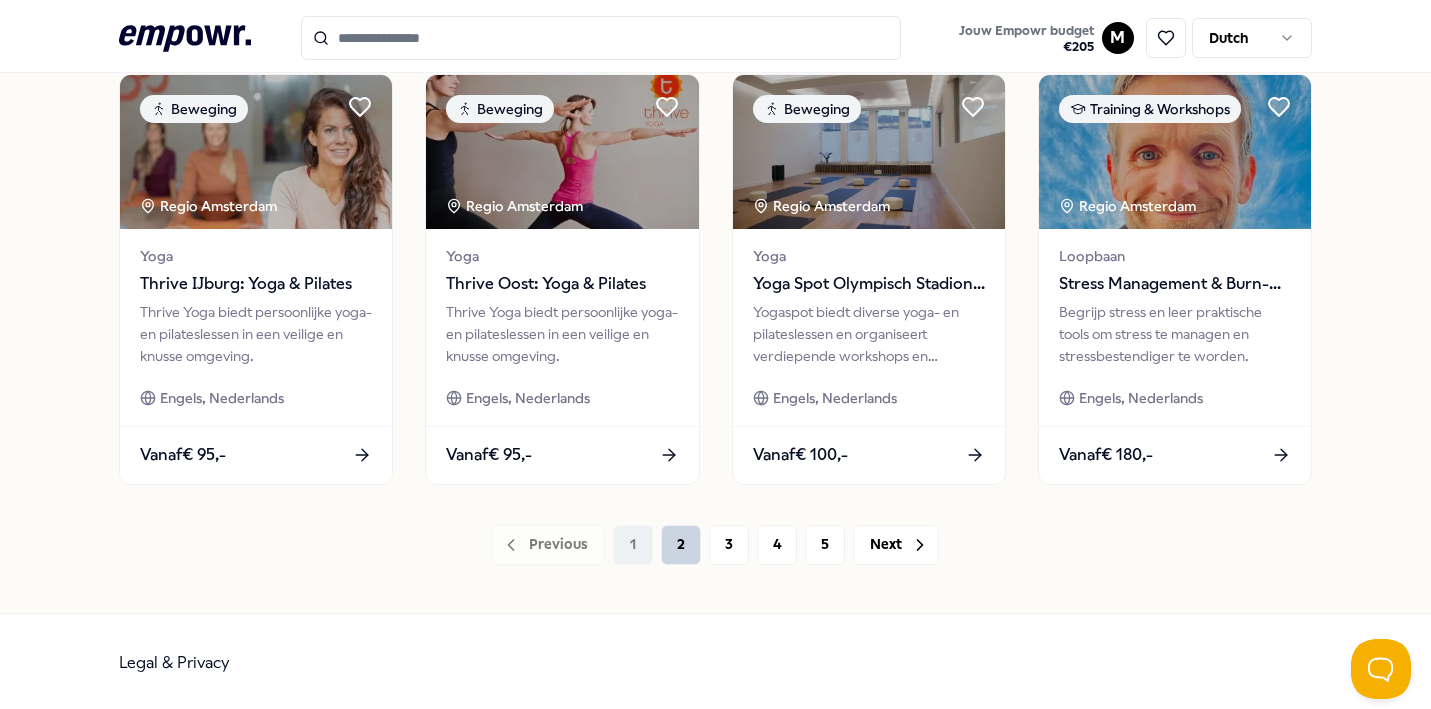click on "2" at bounding box center (681, 545) 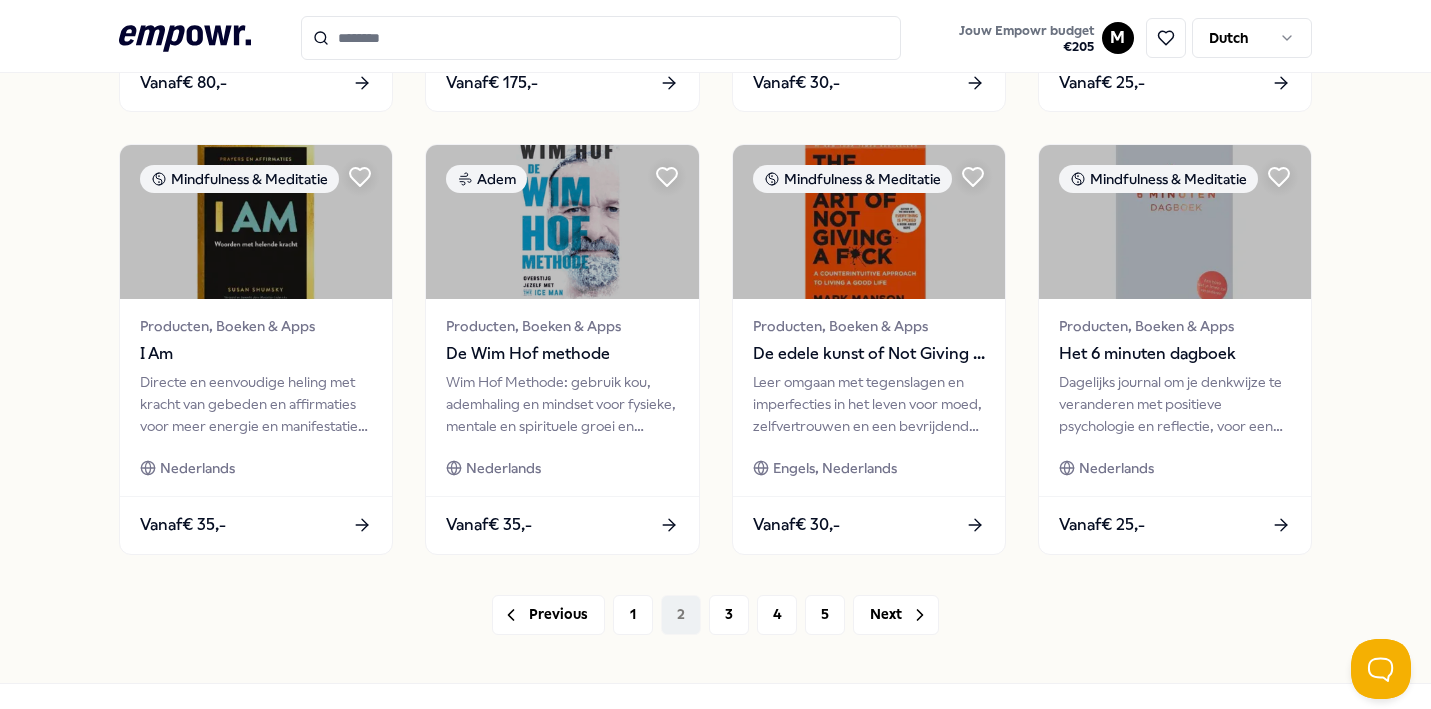 scroll, scrollTop: 954, scrollLeft: 0, axis: vertical 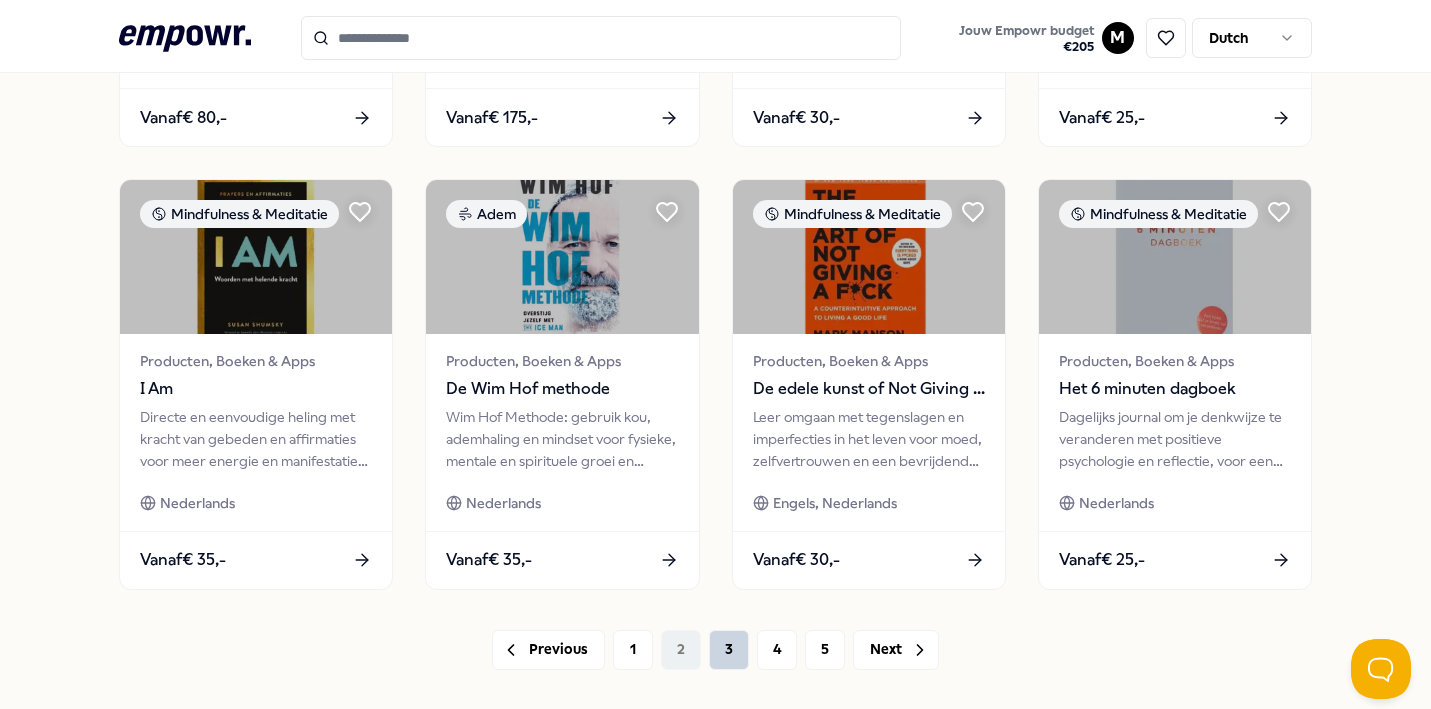 click on "3" at bounding box center [729, 650] 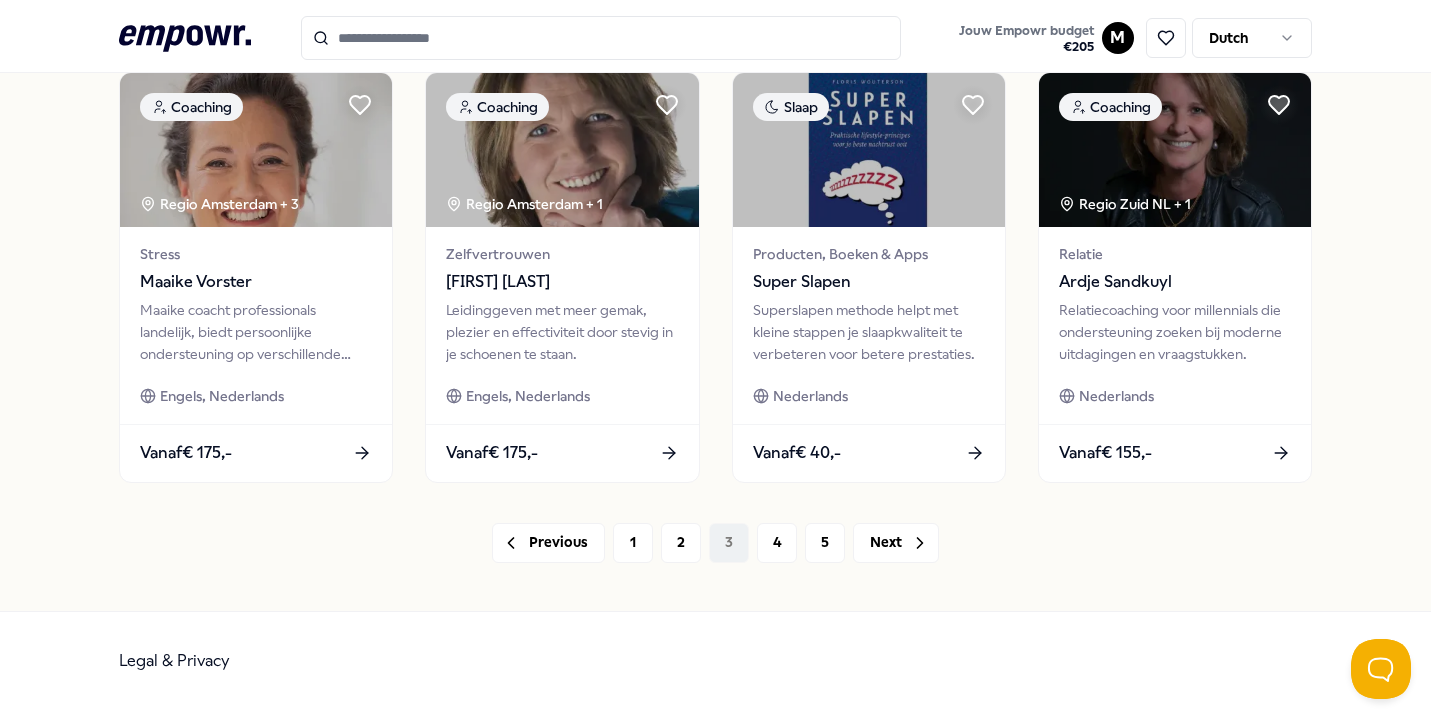 scroll, scrollTop: 1059, scrollLeft: 0, axis: vertical 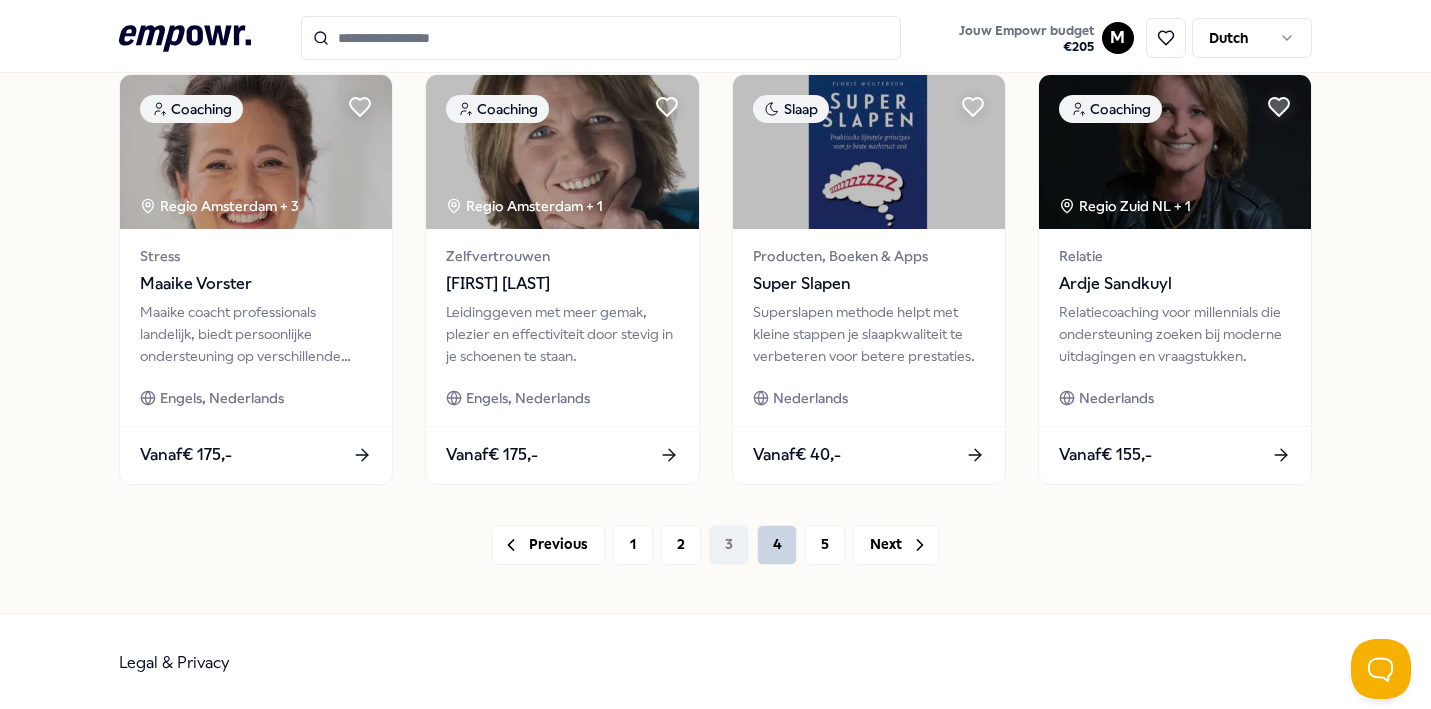 click on "4" at bounding box center [777, 545] 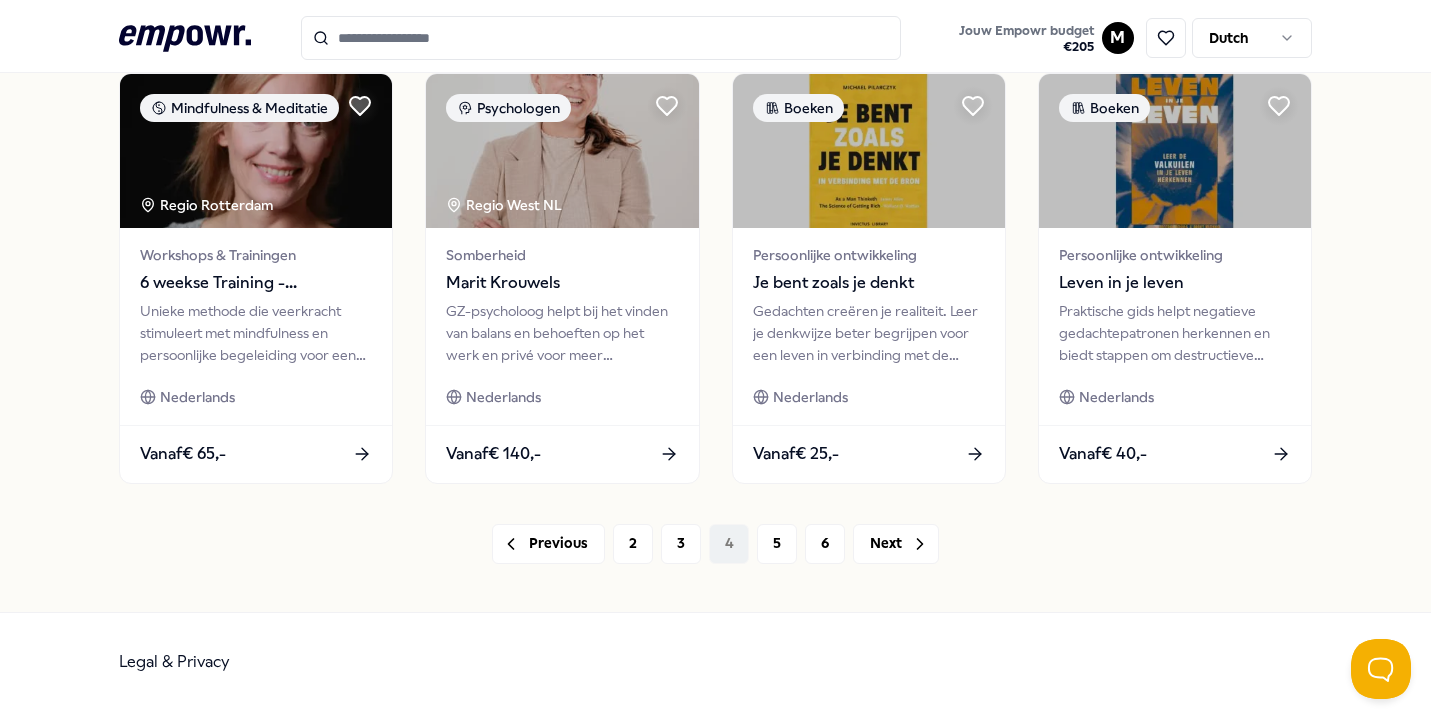 scroll, scrollTop: 1059, scrollLeft: 0, axis: vertical 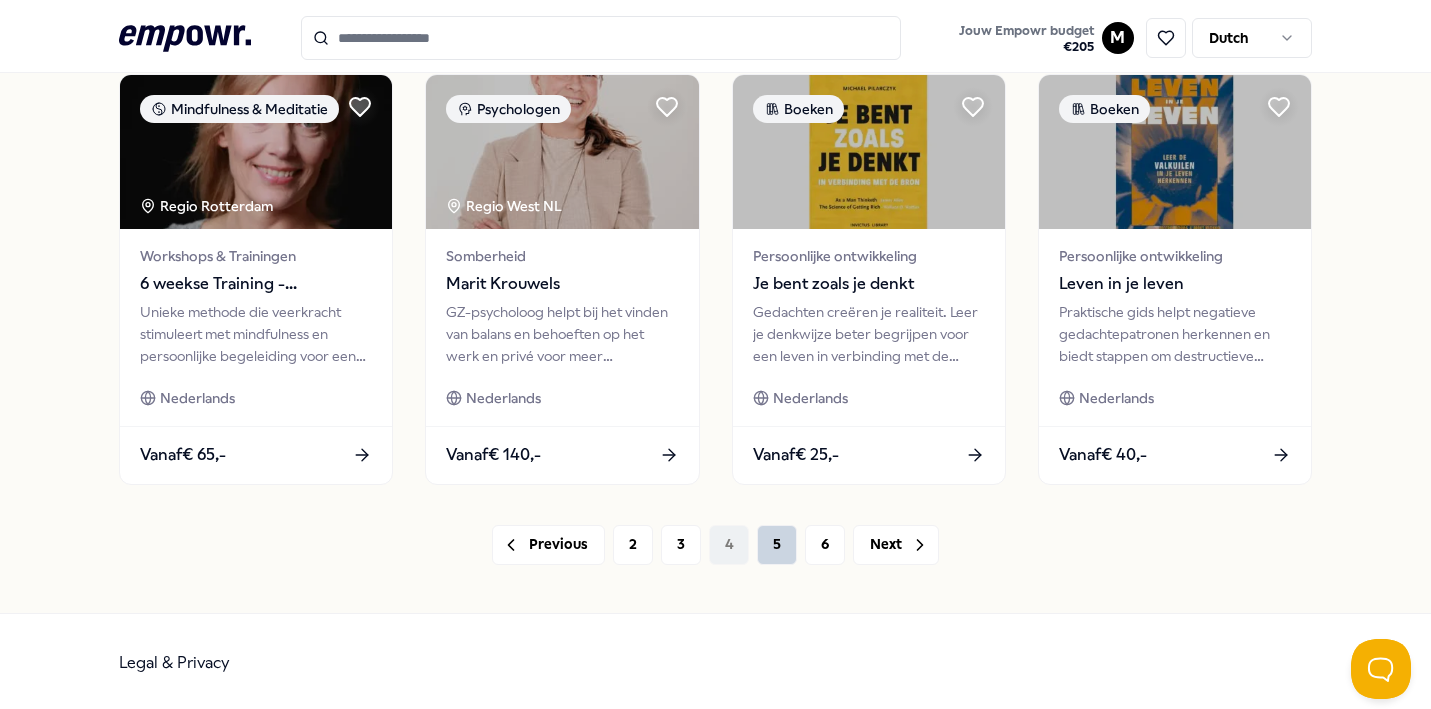 click on "5" at bounding box center (777, 545) 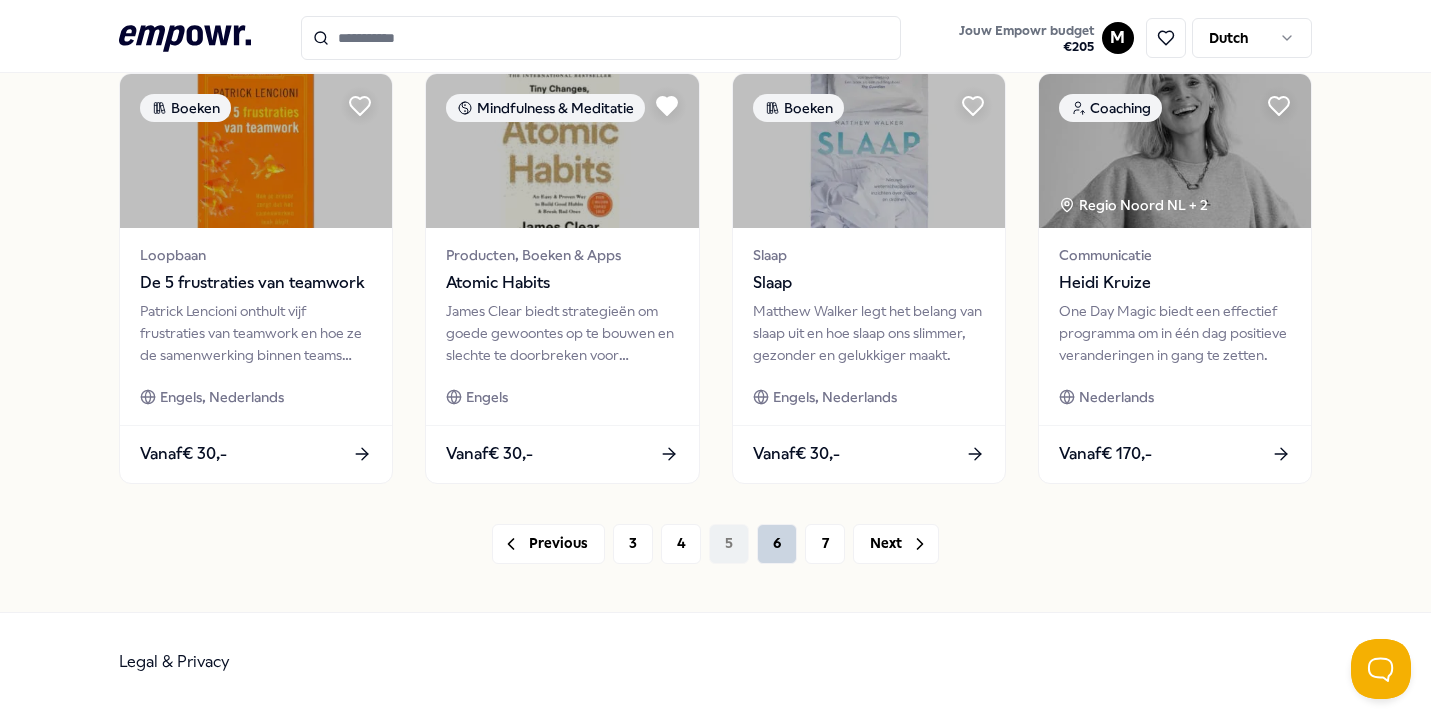 scroll, scrollTop: 1059, scrollLeft: 0, axis: vertical 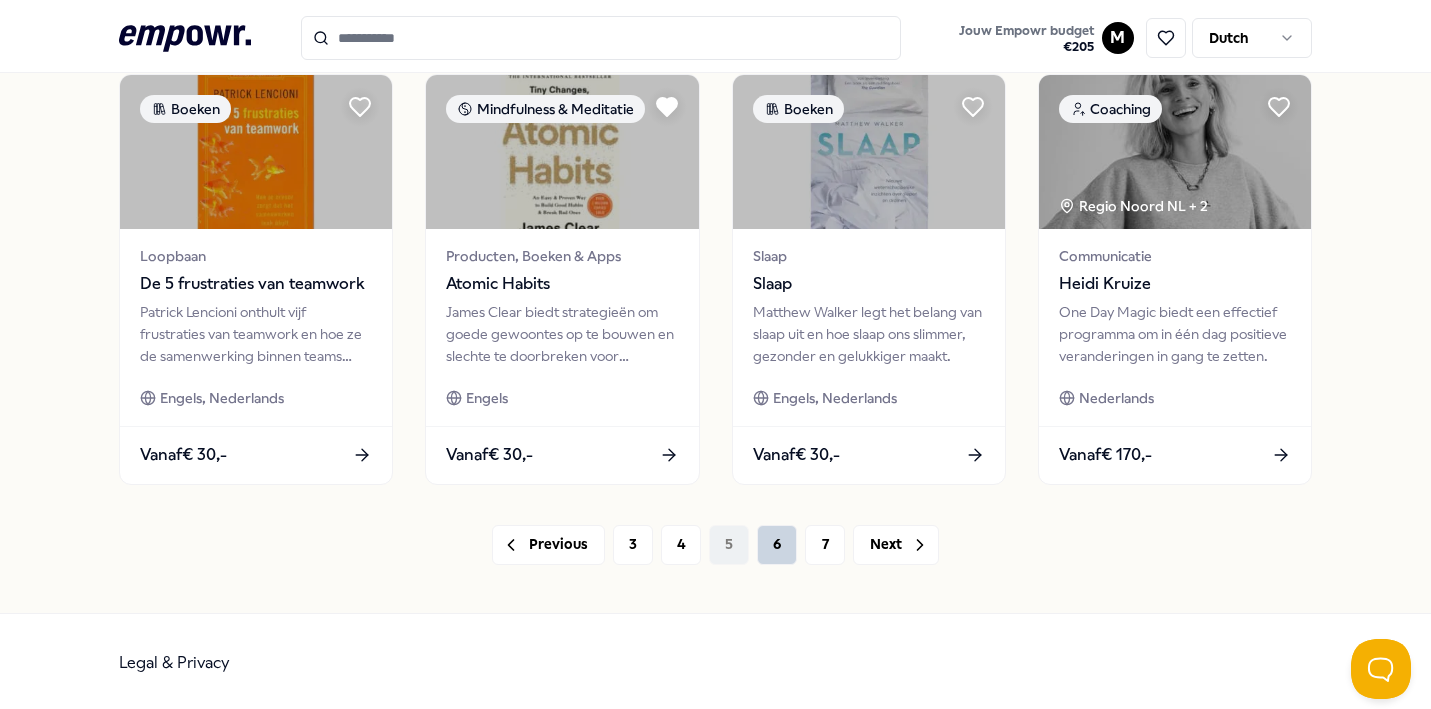 click on "6" at bounding box center (777, 545) 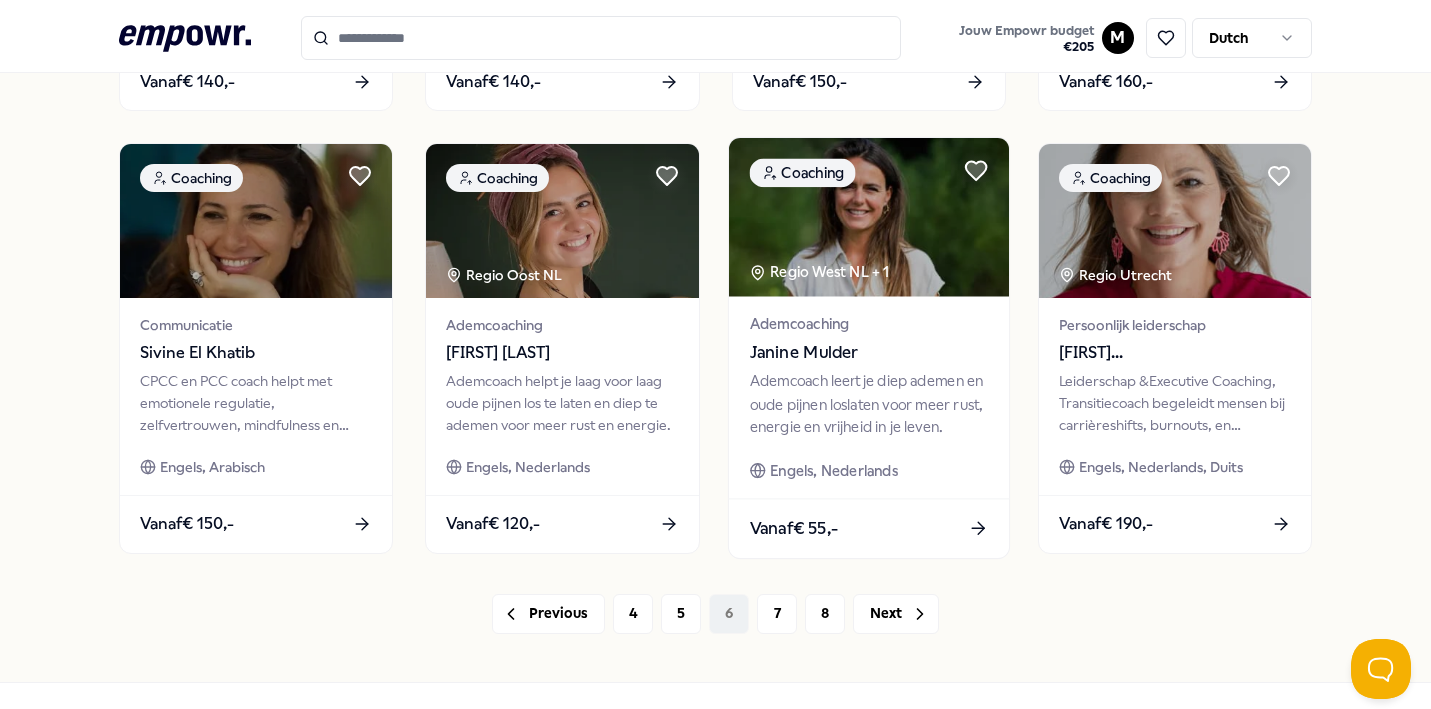 scroll, scrollTop: 1040, scrollLeft: 0, axis: vertical 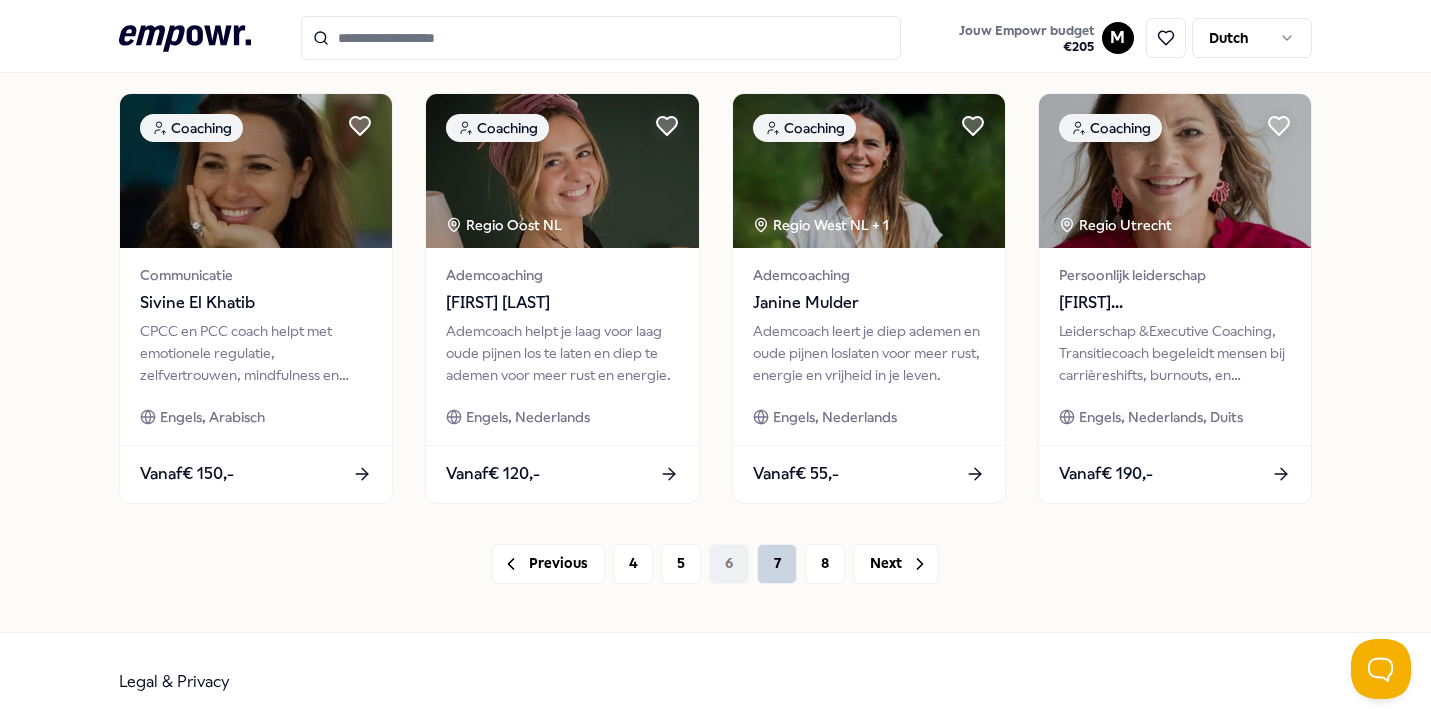 click on "7" at bounding box center [777, 564] 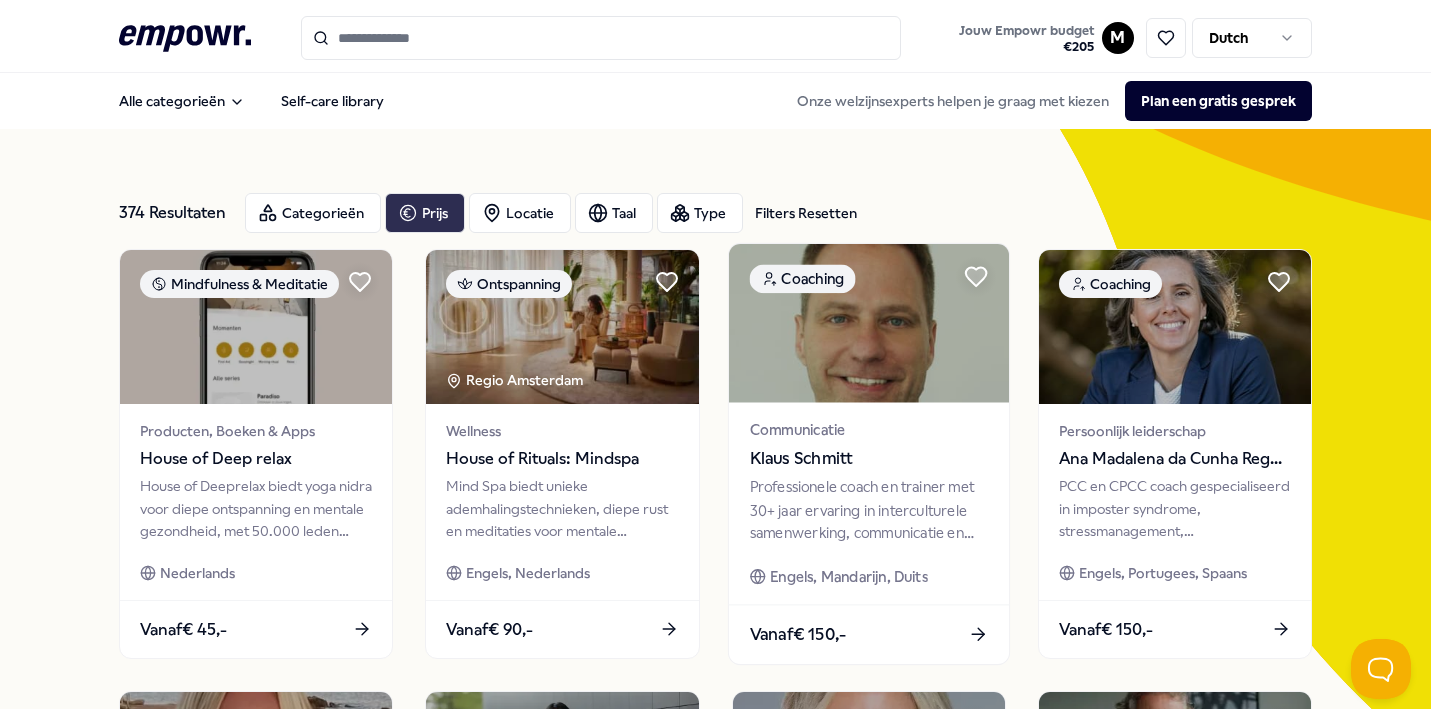 scroll, scrollTop: 0, scrollLeft: 0, axis: both 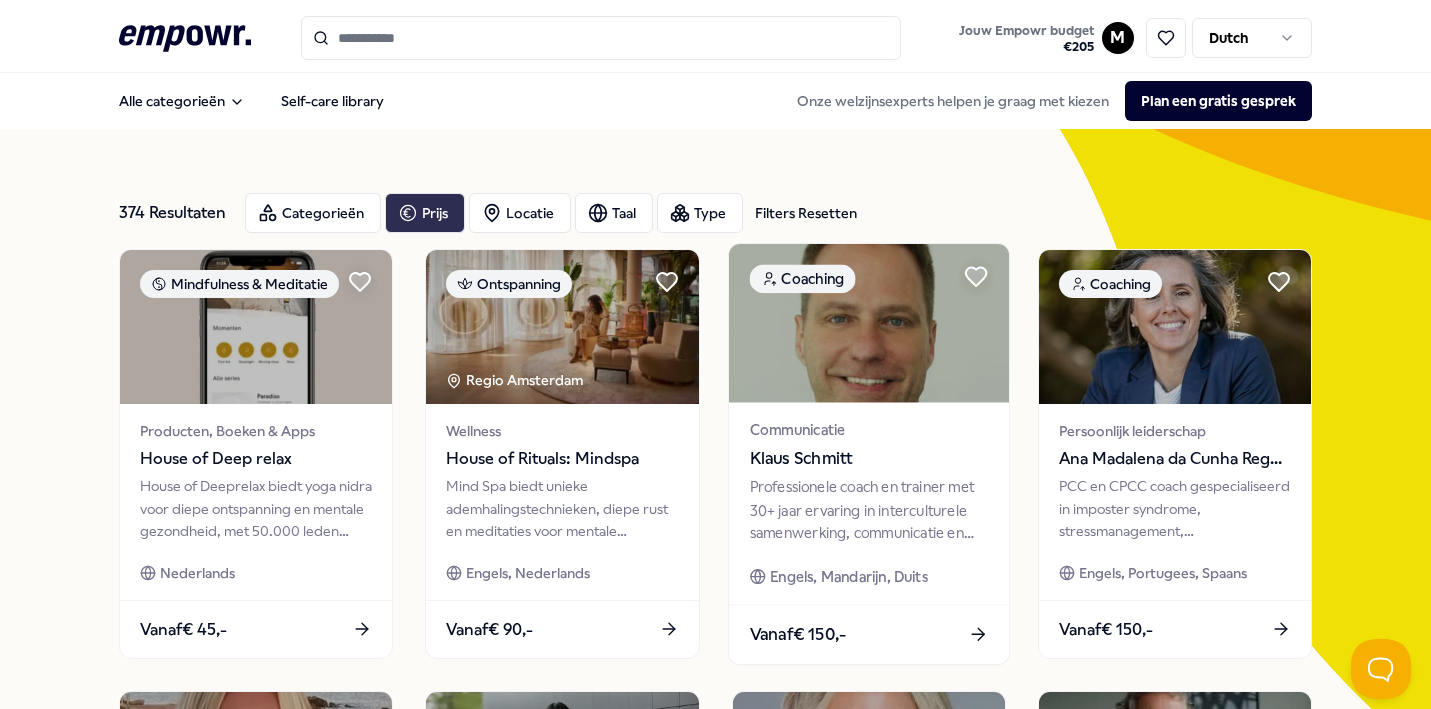 click on "Communicatie" at bounding box center (868, 430) 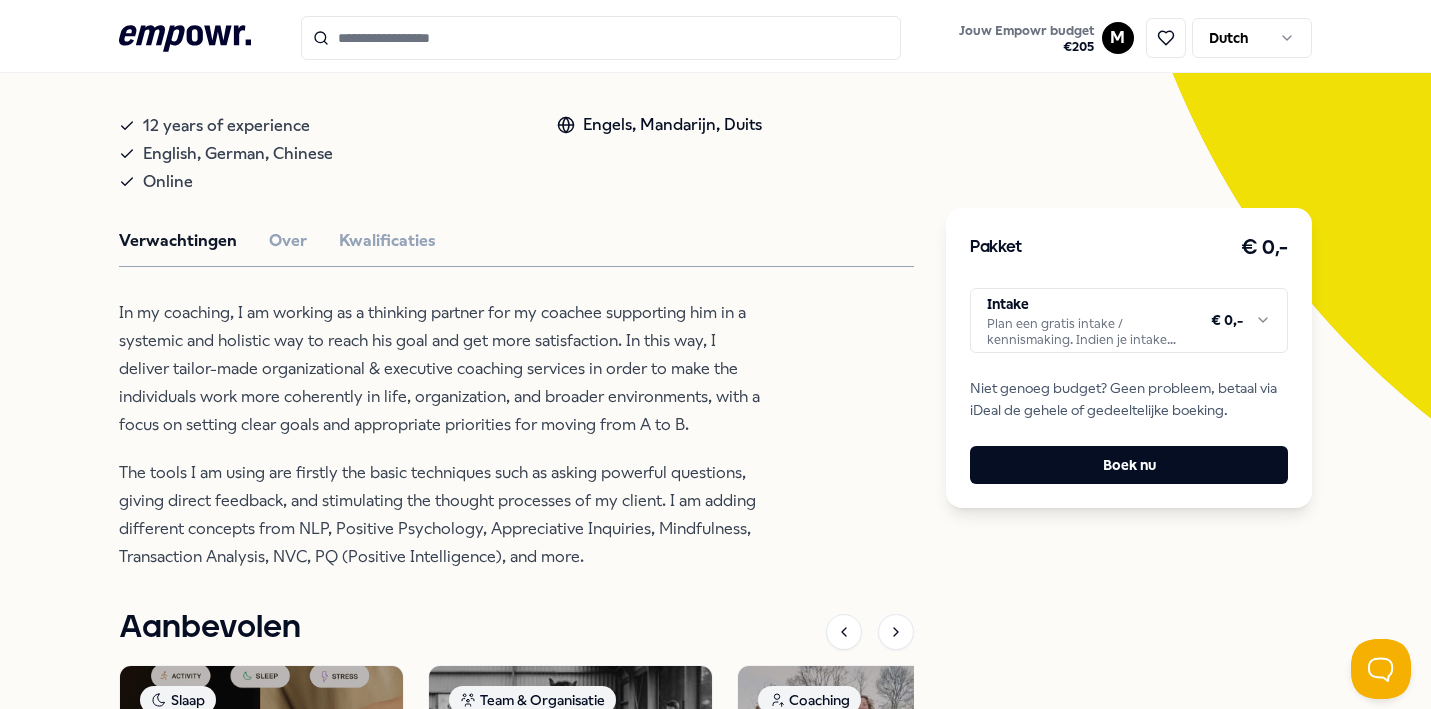 scroll, scrollTop: 359, scrollLeft: 0, axis: vertical 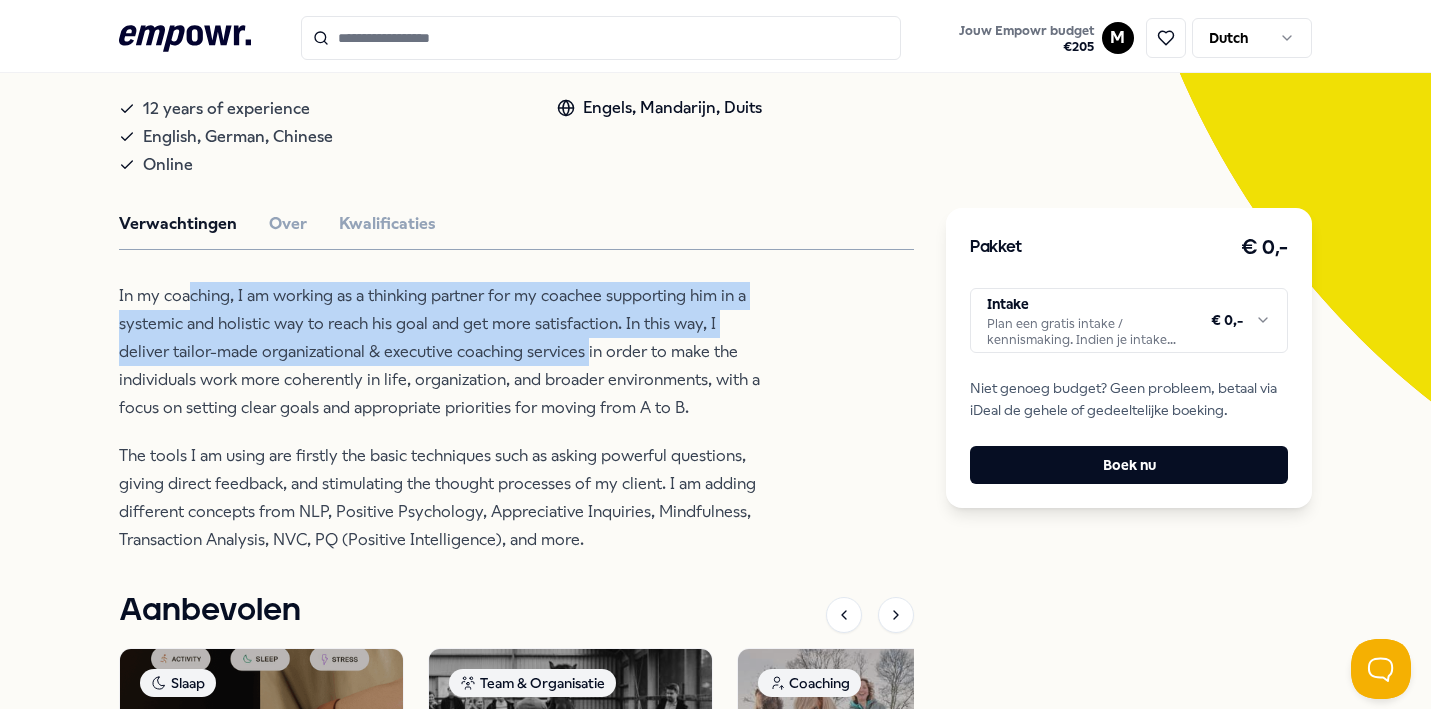 drag, startPoint x: 187, startPoint y: 319, endPoint x: 535, endPoint y: 395, distance: 356.20218 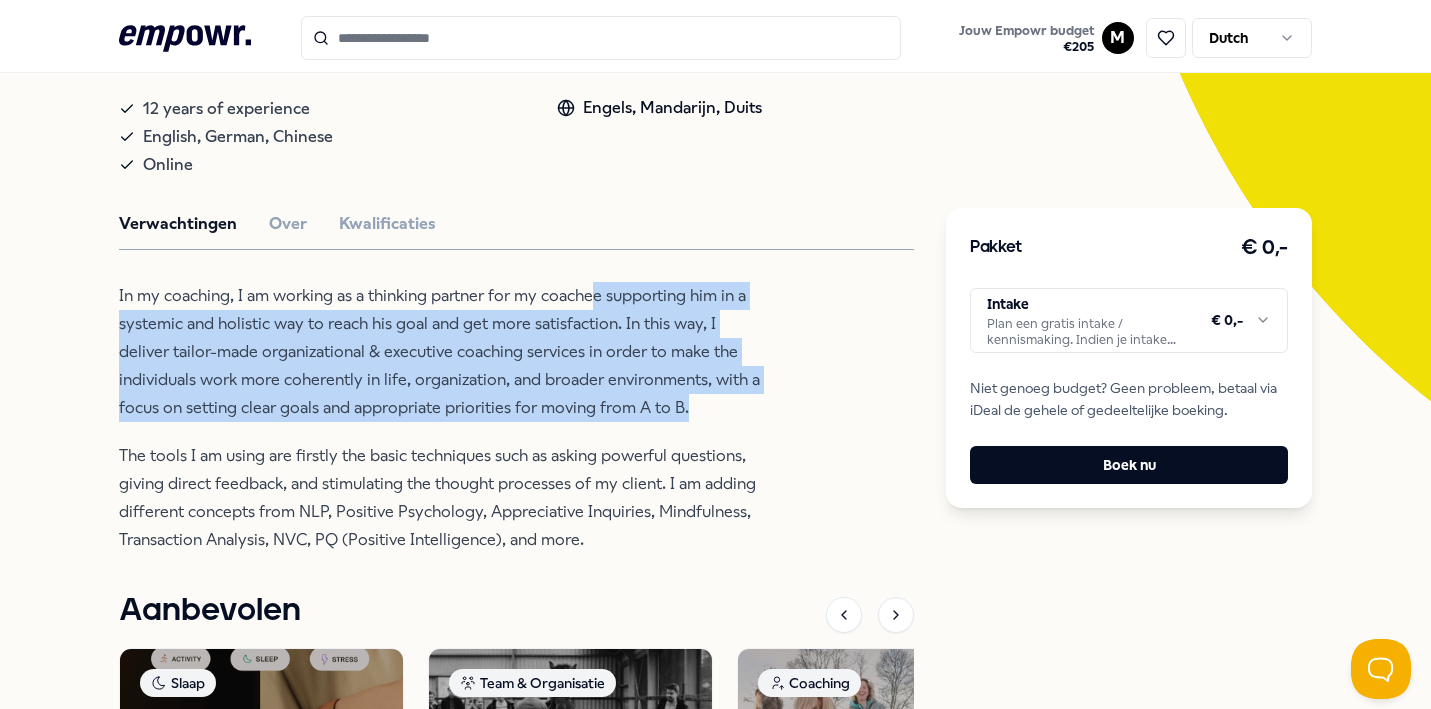 drag, startPoint x: 636, startPoint y: 451, endPoint x: 592, endPoint y: 338, distance: 121.264175 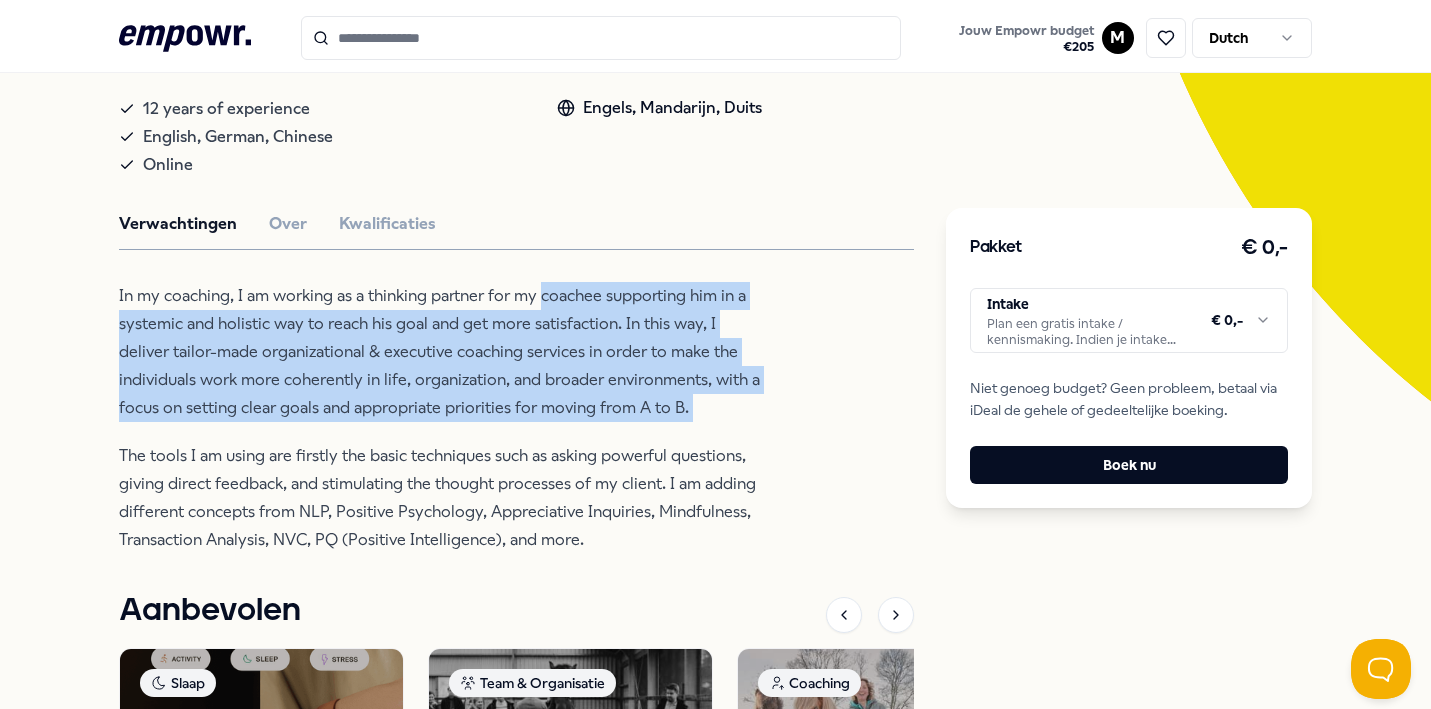 drag, startPoint x: 592, startPoint y: 338, endPoint x: 669, endPoint y: 468, distance: 151.09268 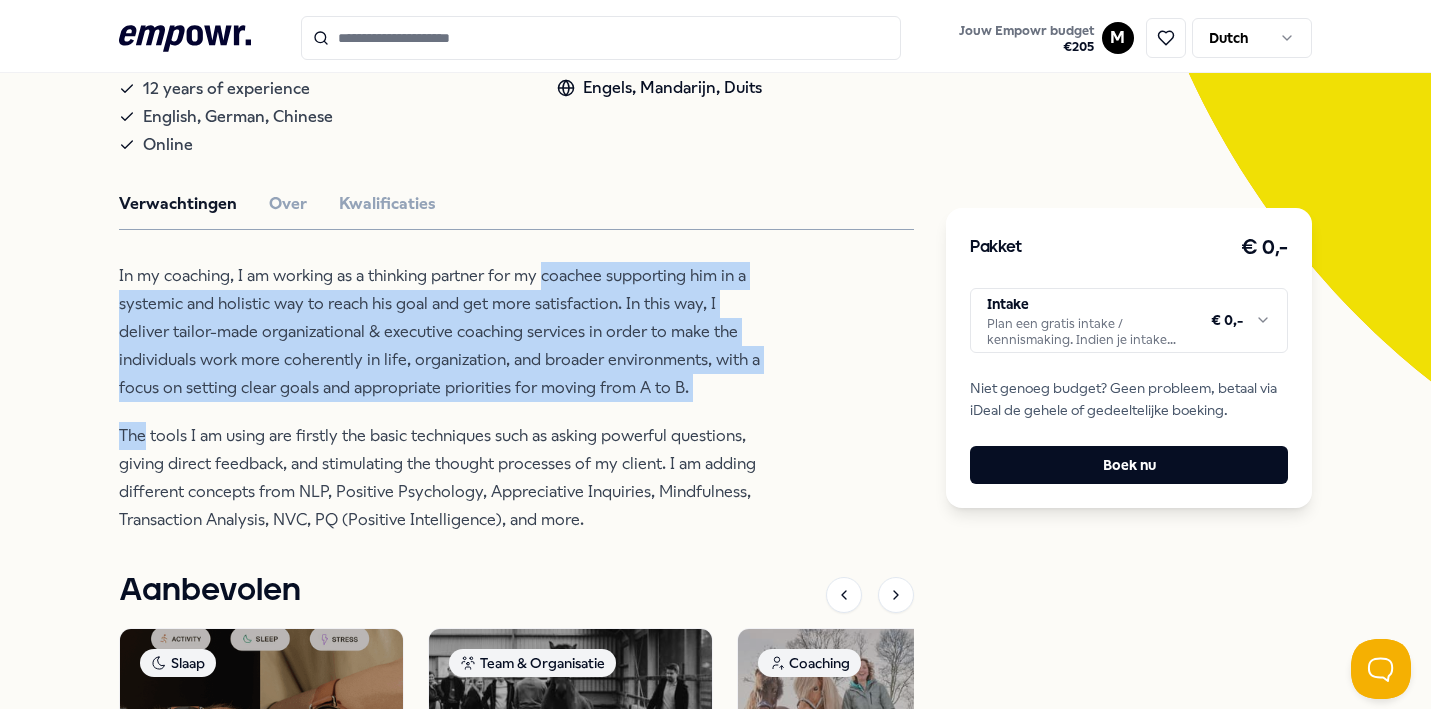 scroll, scrollTop: 360, scrollLeft: 0, axis: vertical 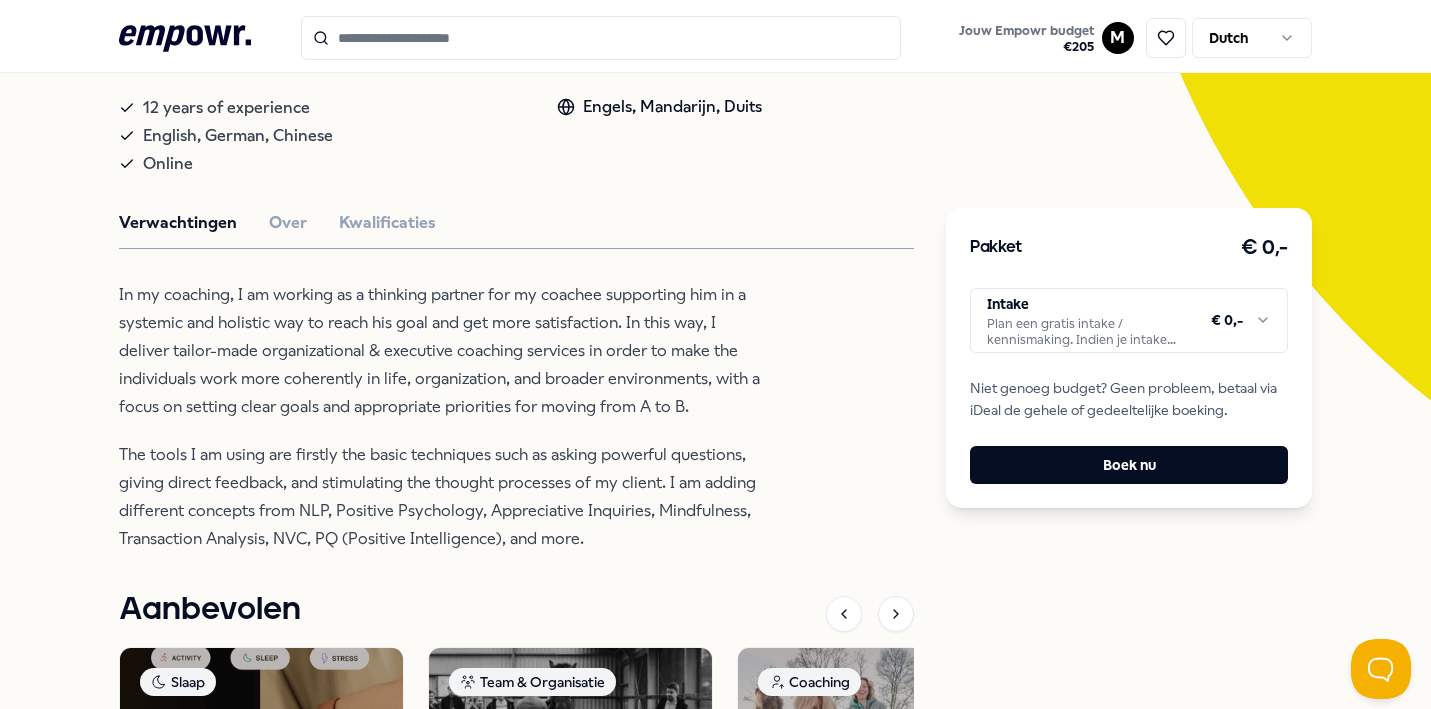 drag, startPoint x: 230, startPoint y: 238, endPoint x: 247, endPoint y: 245, distance: 18.384777 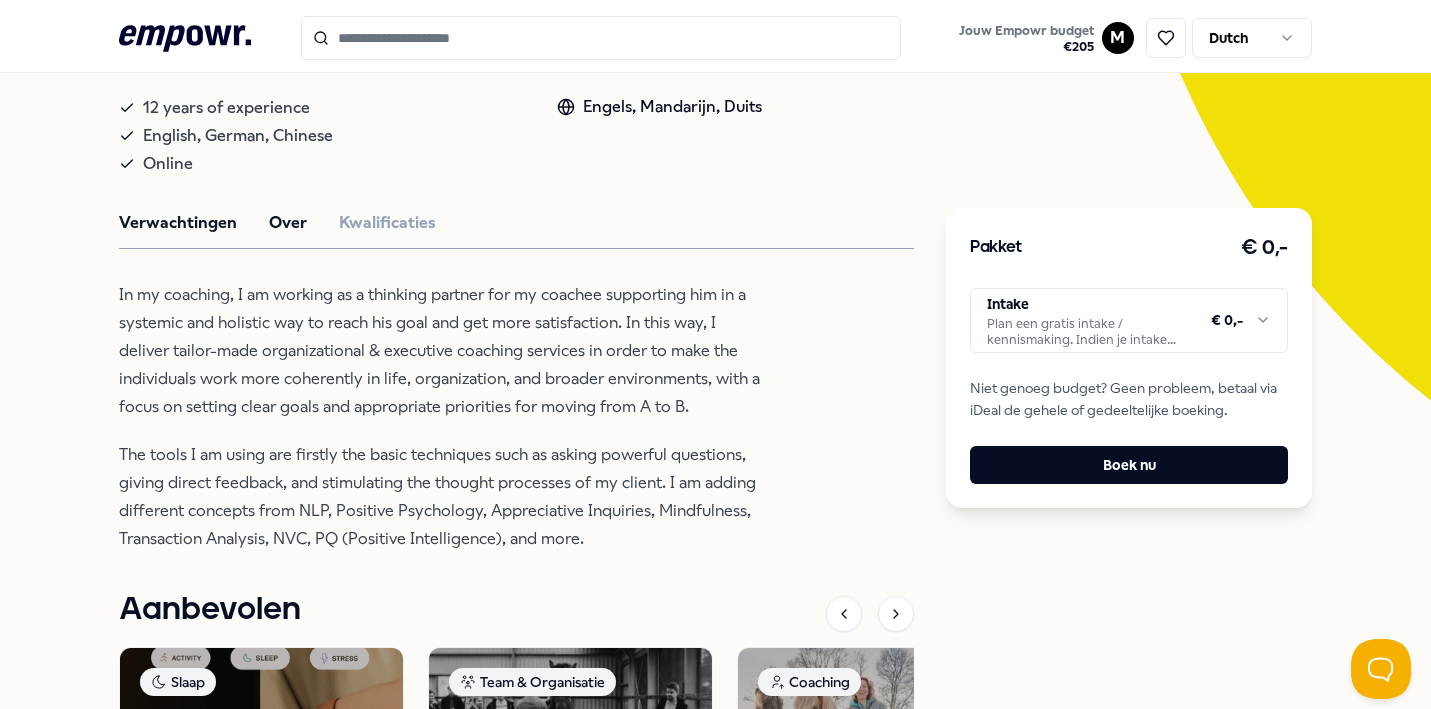 click on "Over" at bounding box center (288, 223) 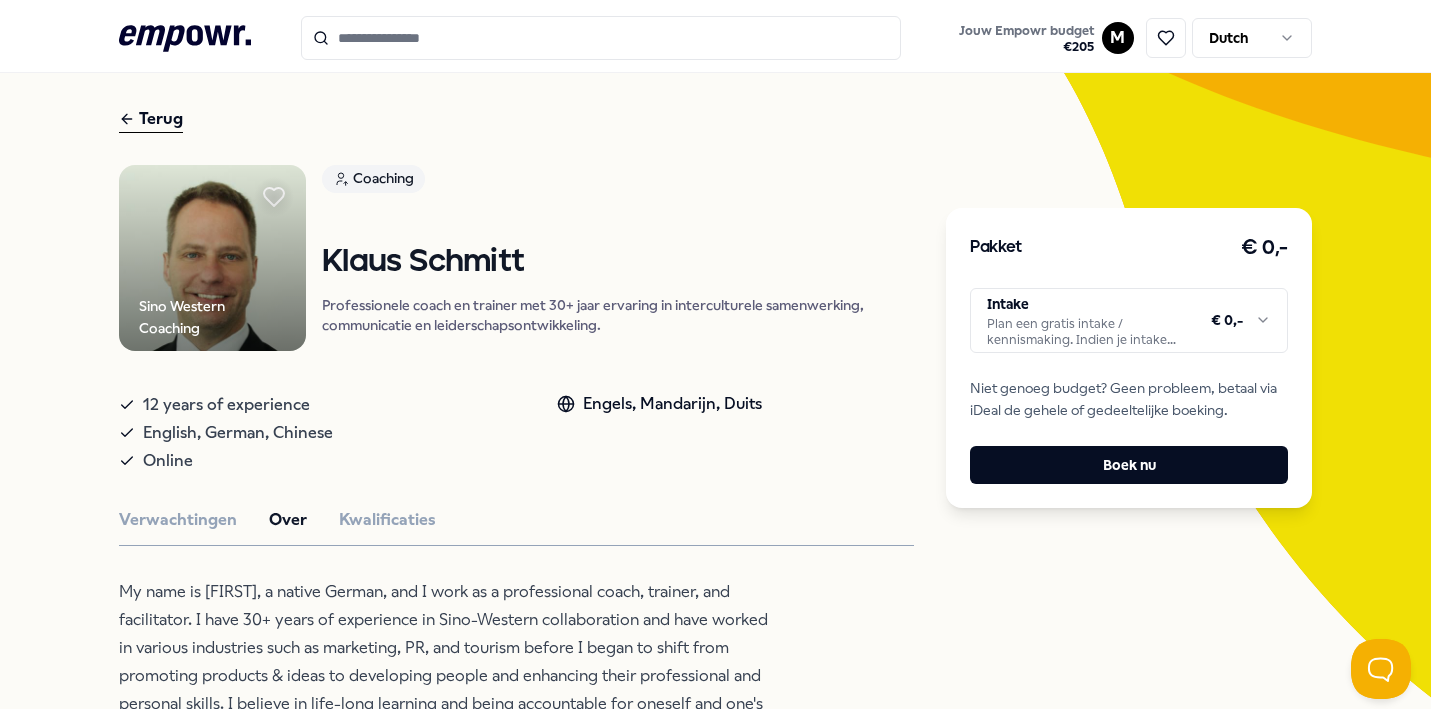 scroll, scrollTop: 59, scrollLeft: 0, axis: vertical 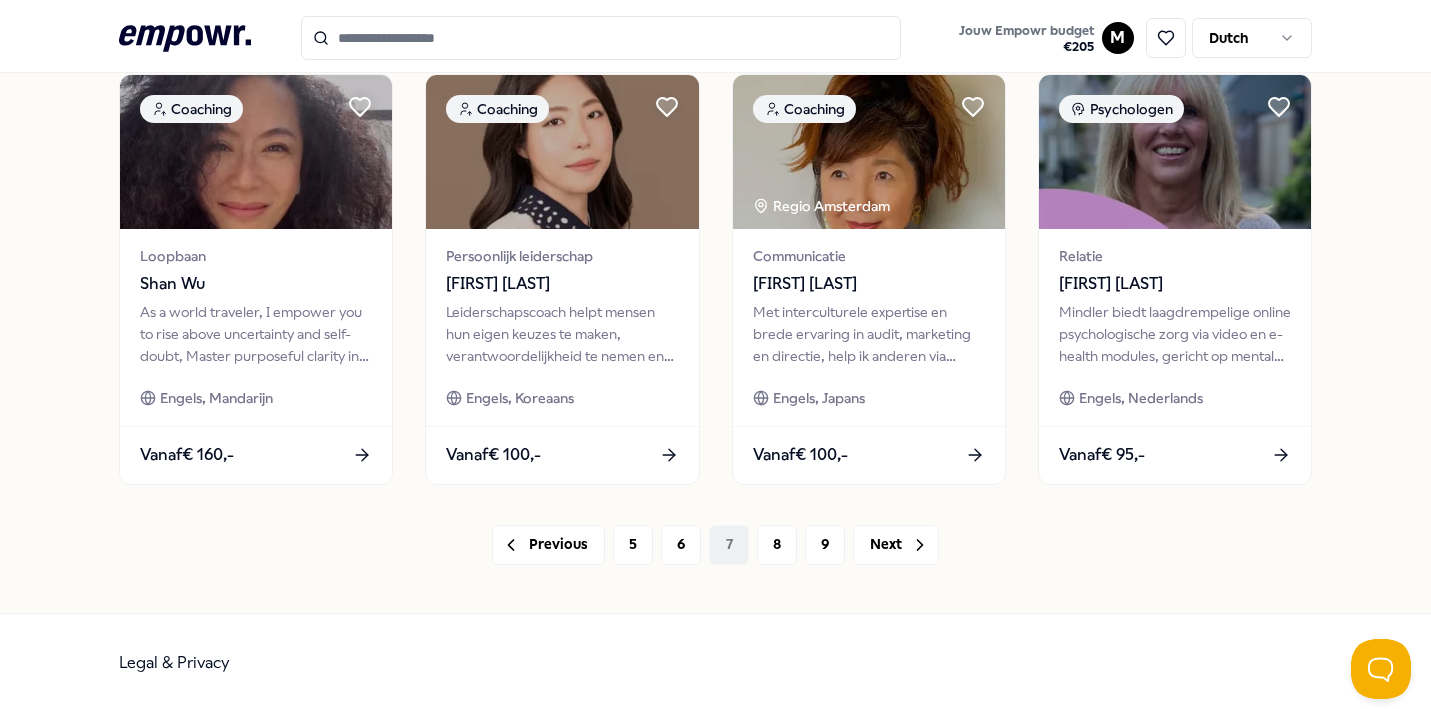 click on "Filters Resetten Categorieën Prijs Locatie Taal Type Filters Resetten Mindfulness & Meditatie Producten, Boeken & Apps House of Deep relax House of Deeprelax biedt yoga nidra voor diepe ontspanning en mentale
gezondheid, met 50.000 leden wereldwijd. Nederlands Vanaf € 45,- Ontspanning Regio [REGION] Wellness House of Rituals: Mindspa Mind Spa biedt unieke ademhalingstechnieken, diepe rust en meditaties voor
mentale stressverlichting en ontspanning. Engels, Nederlands Vanaf € 90,- Coaching Communicatie [FIRST] [LAST] Professionele coach en trainer met 30+ jaar ervaring in interculturele
samenwerking, communicatie en leiderschapsontwikkeling. Engels, Mandarijn, Duits Vanaf € 150,- Coaching Persoonlijk leiderschap [FIRST] [LAST] PCC en CPCC coach gespecialiseerd in imposter syndrome, stressmanagement,
conflictbeheersing en persoonlijke groei. Engels, Portugees, Spaans Vanaf € 150,- Psychologen Patronen doorbreken [FIRST] [LAST] Engels, Nederlands Vanaf" at bounding box center (715, -159) 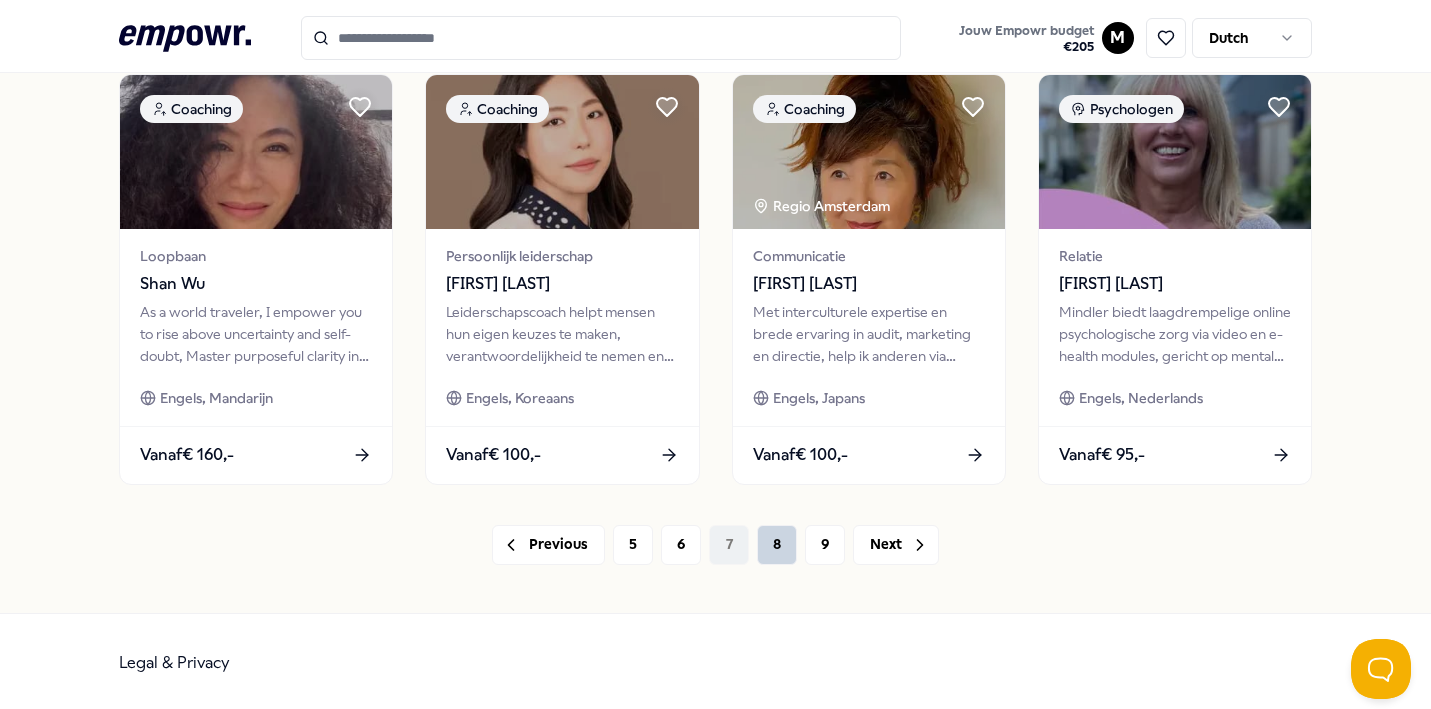 click on "8" at bounding box center (777, 545) 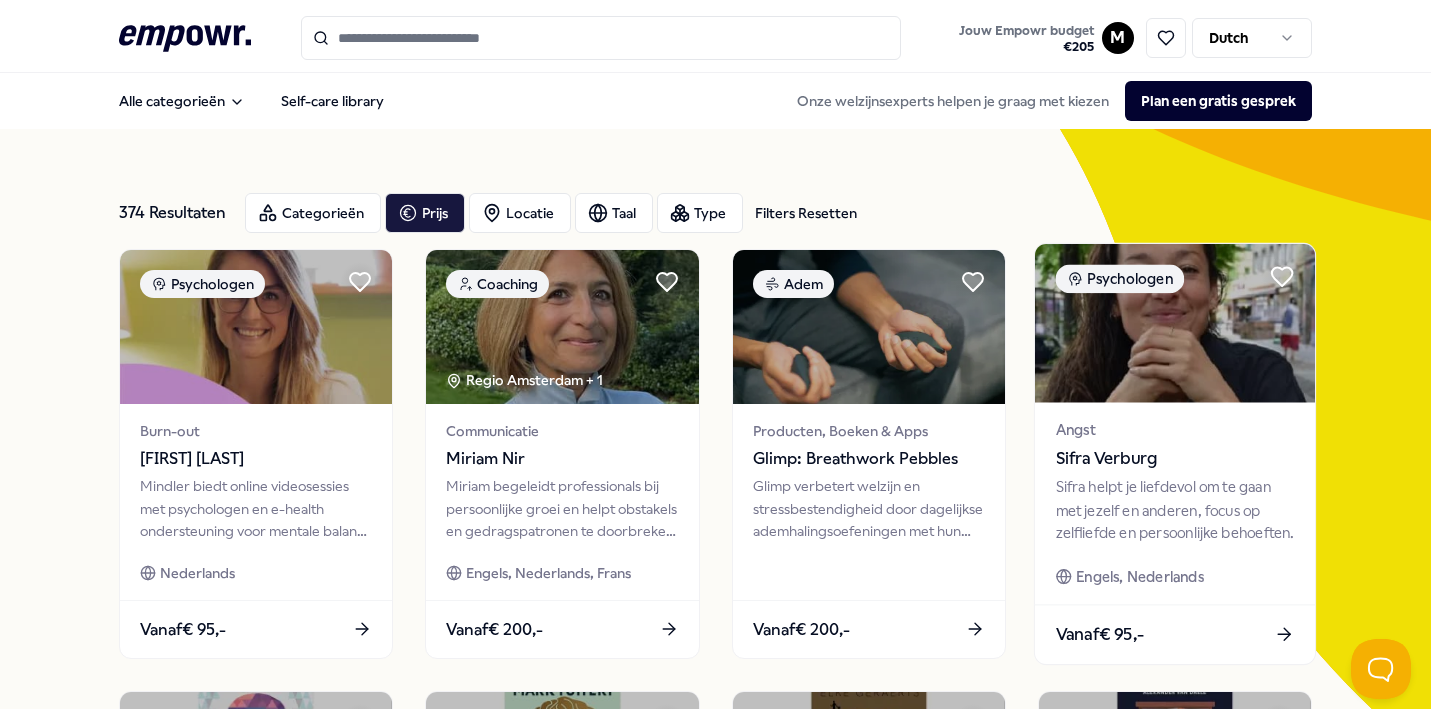 scroll, scrollTop: 1, scrollLeft: 0, axis: vertical 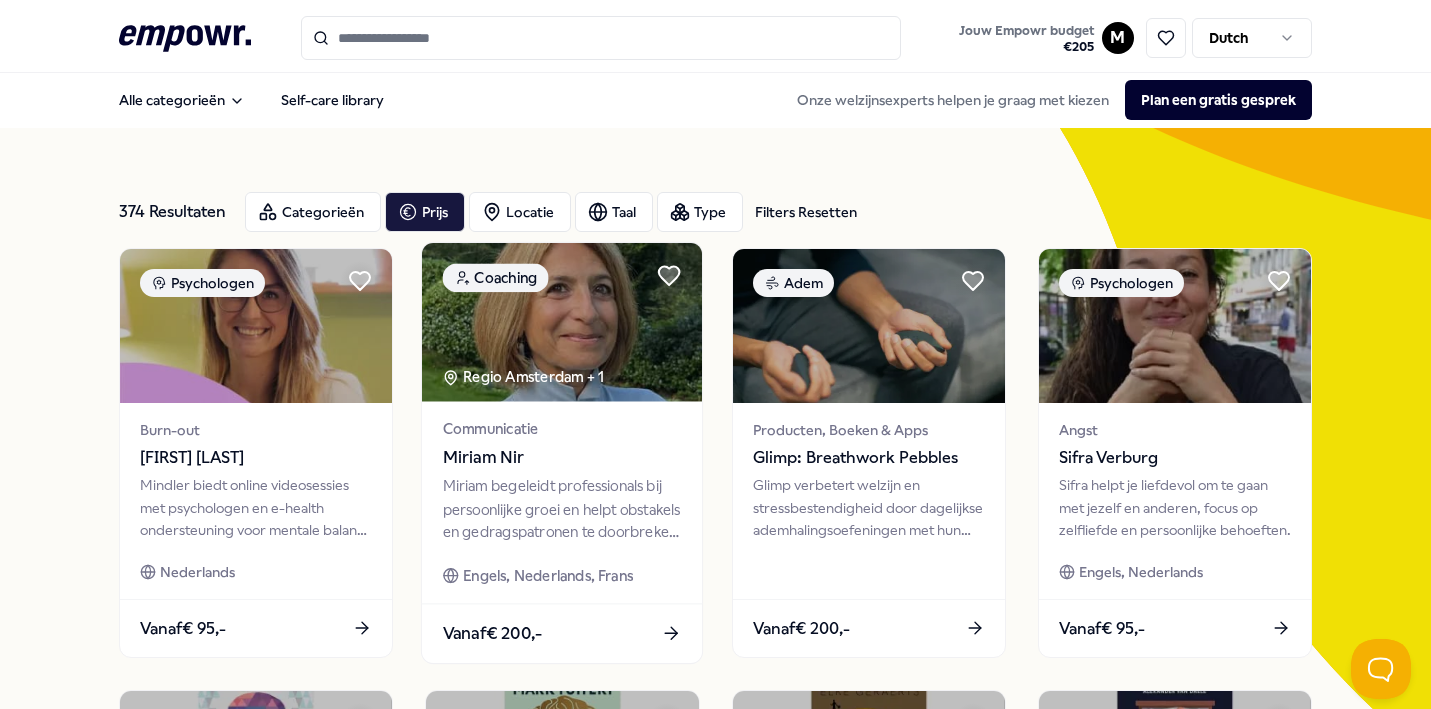 click on "Miriam Nir" at bounding box center [562, 458] 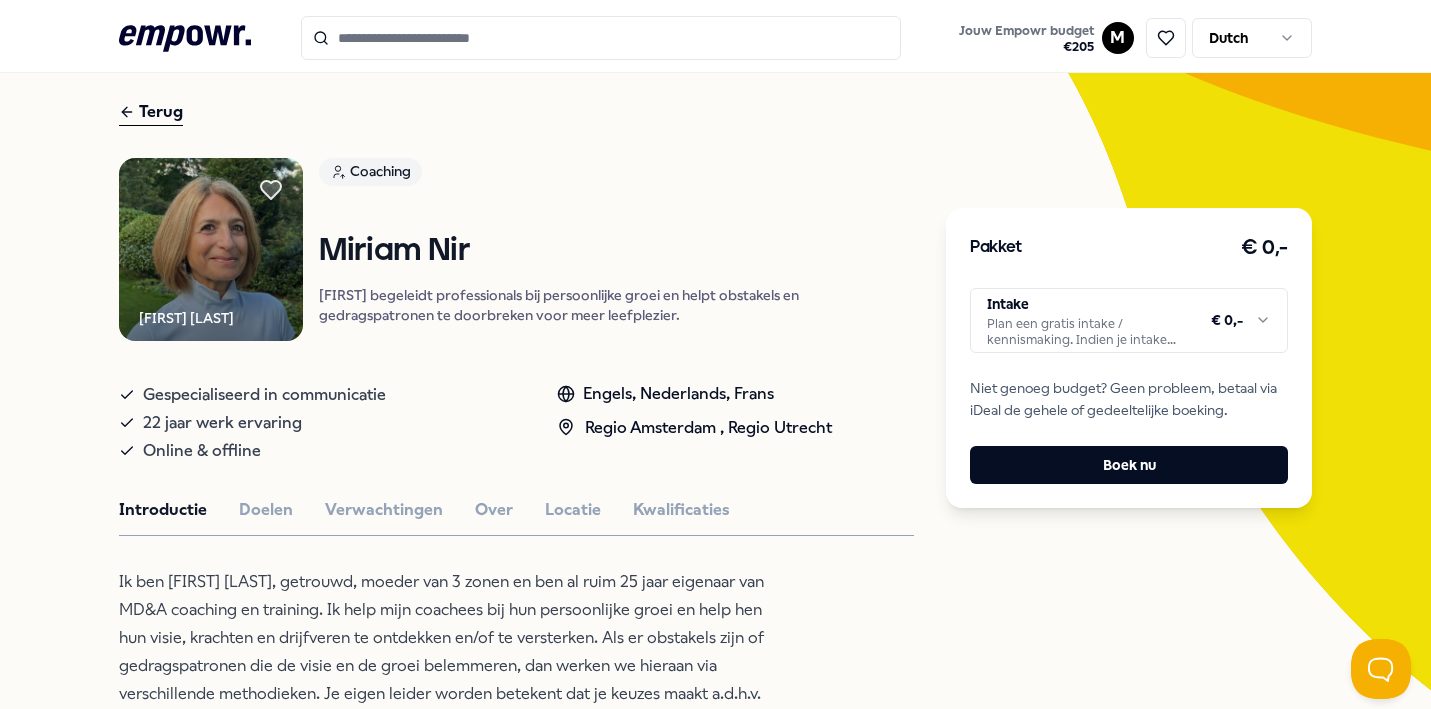scroll, scrollTop: 95, scrollLeft: 0, axis: vertical 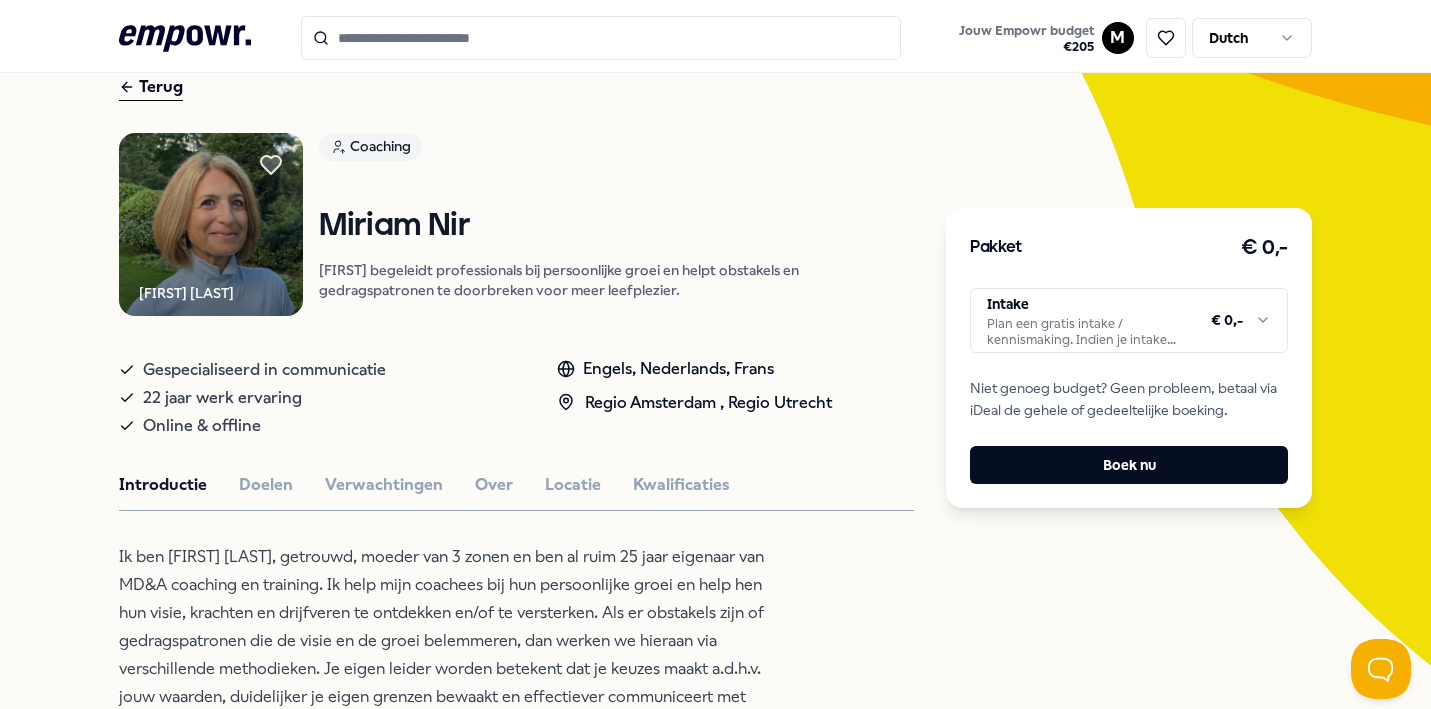 drag, startPoint x: 356, startPoint y: 290, endPoint x: 759, endPoint y: 324, distance: 404.4317 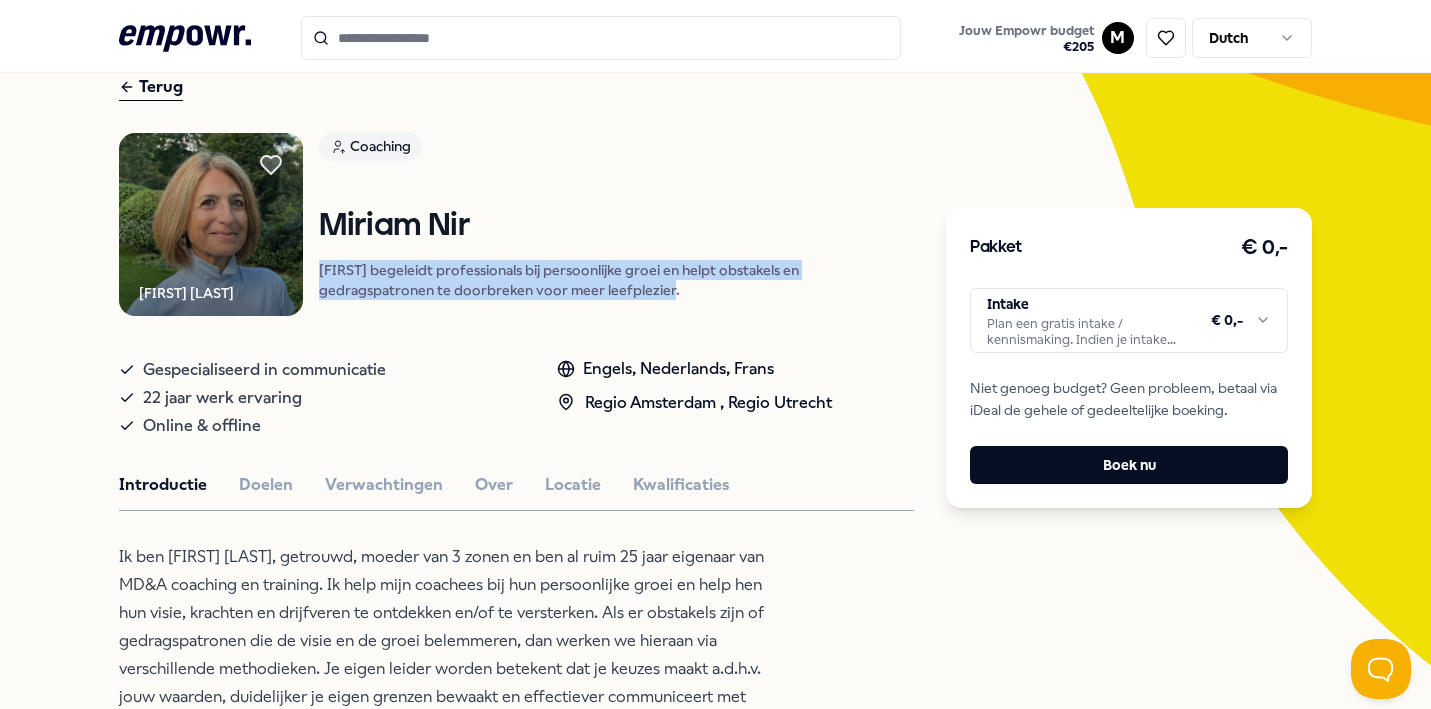 click on "[FIRST] begeleidt professionals bij persoonlijke groei en helpt obstakels en gedragspatronen te doorbreken voor meer leefplezier." at bounding box center [617, 280] 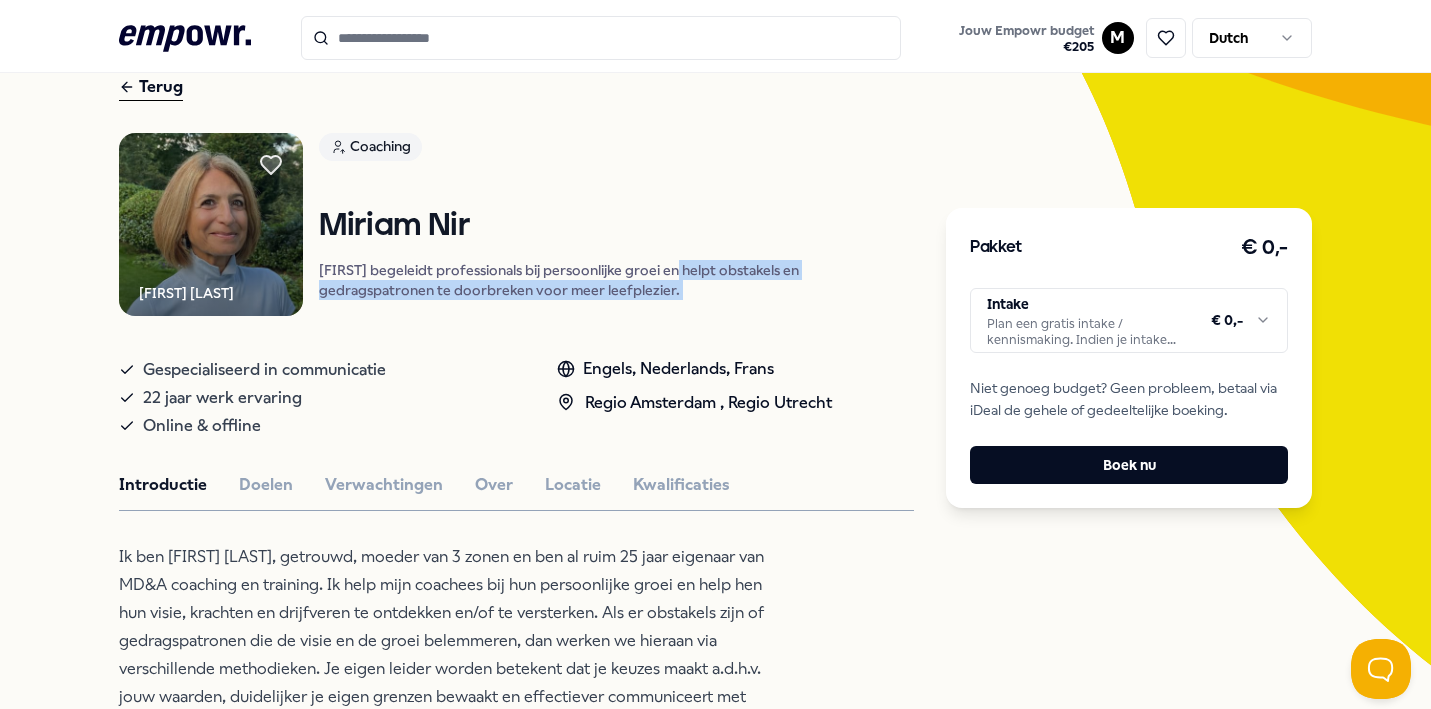 drag, startPoint x: 772, startPoint y: 327, endPoint x: 744, endPoint y: 301, distance: 38.209946 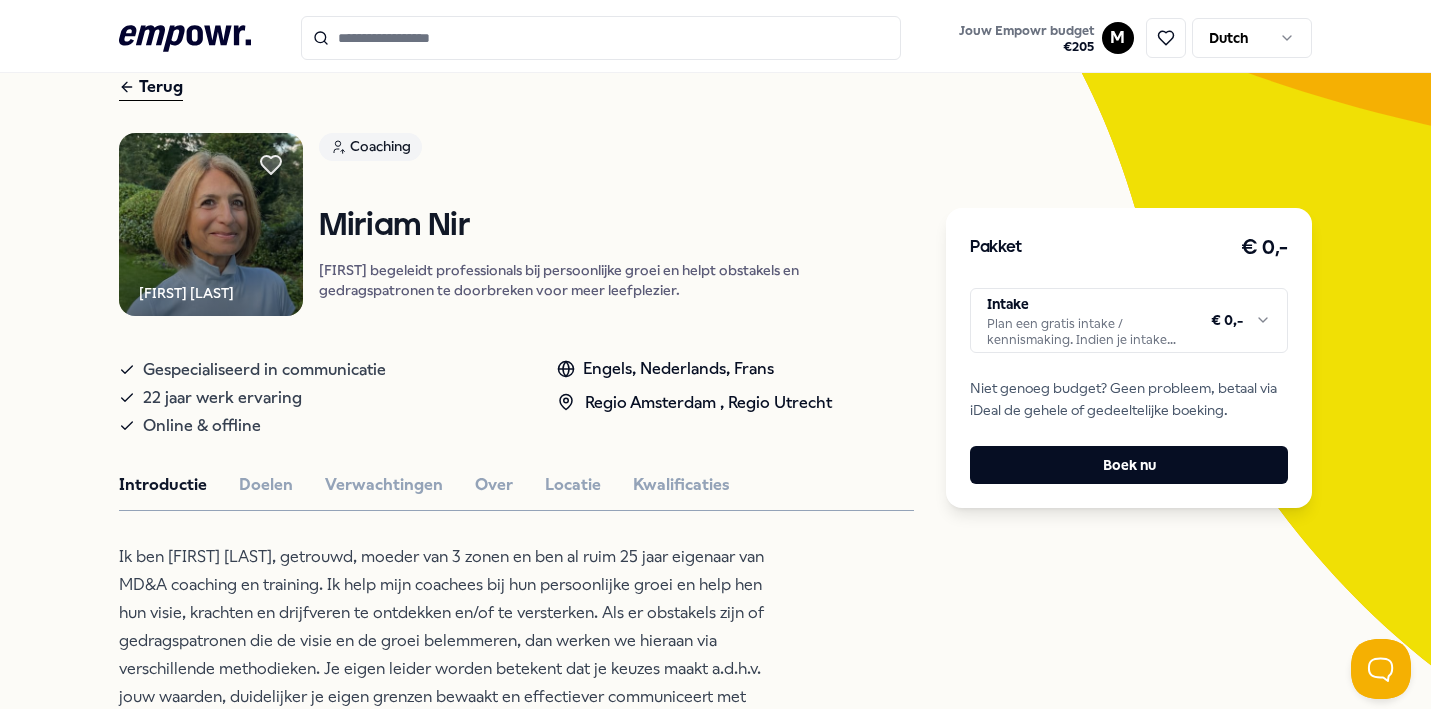 click on "[FIRST] begeleidt professionals bij persoonlijke groei en helpt obstakels en gedragspatronen te doorbreken voor meer leefplezier." at bounding box center (617, 280) 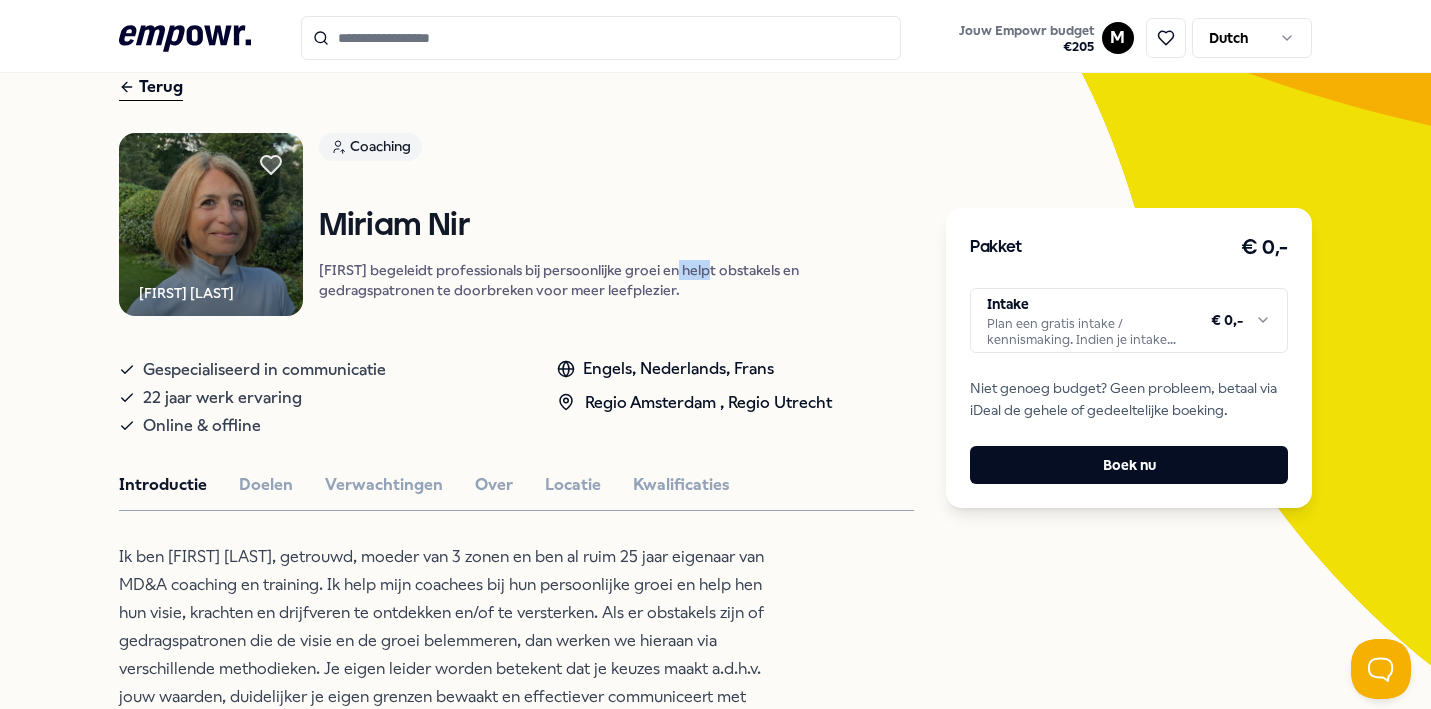 click on "[FIRST] begeleidt professionals bij persoonlijke groei en helpt obstakels en gedragspatronen te doorbreken voor meer leefplezier." at bounding box center [617, 280] 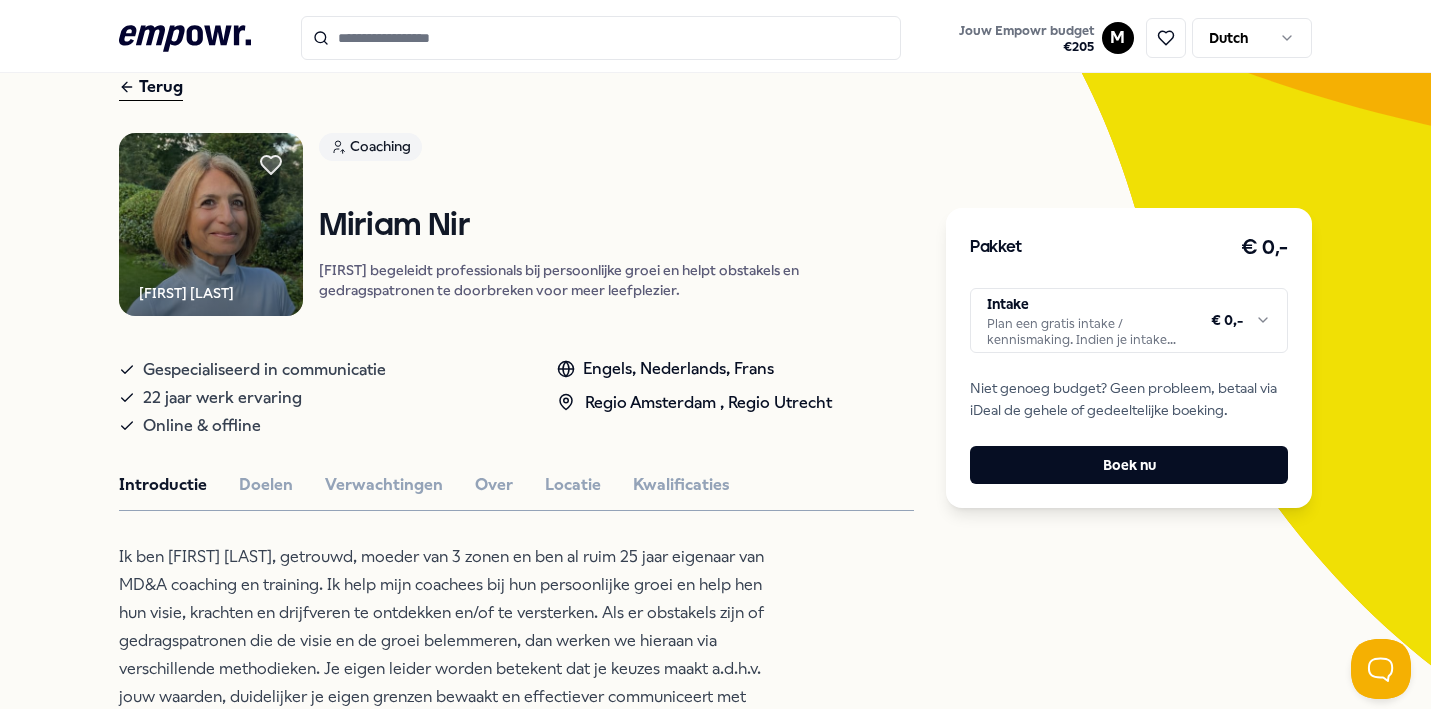 click on "[FIRST] begeleidt professionals bij persoonlijke groei en helpt obstakels en gedragspatronen te doorbreken voor meer leefplezier." at bounding box center [617, 280] 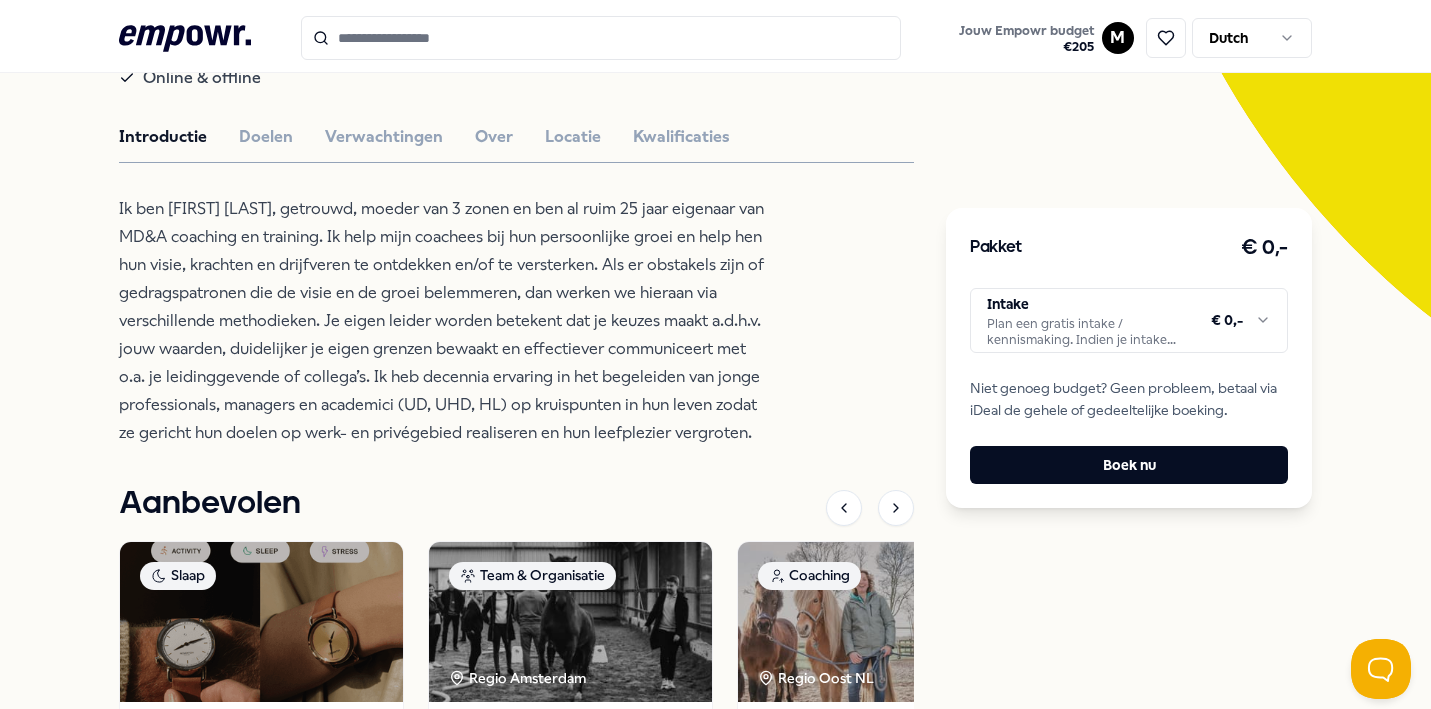 scroll, scrollTop: 407, scrollLeft: 0, axis: vertical 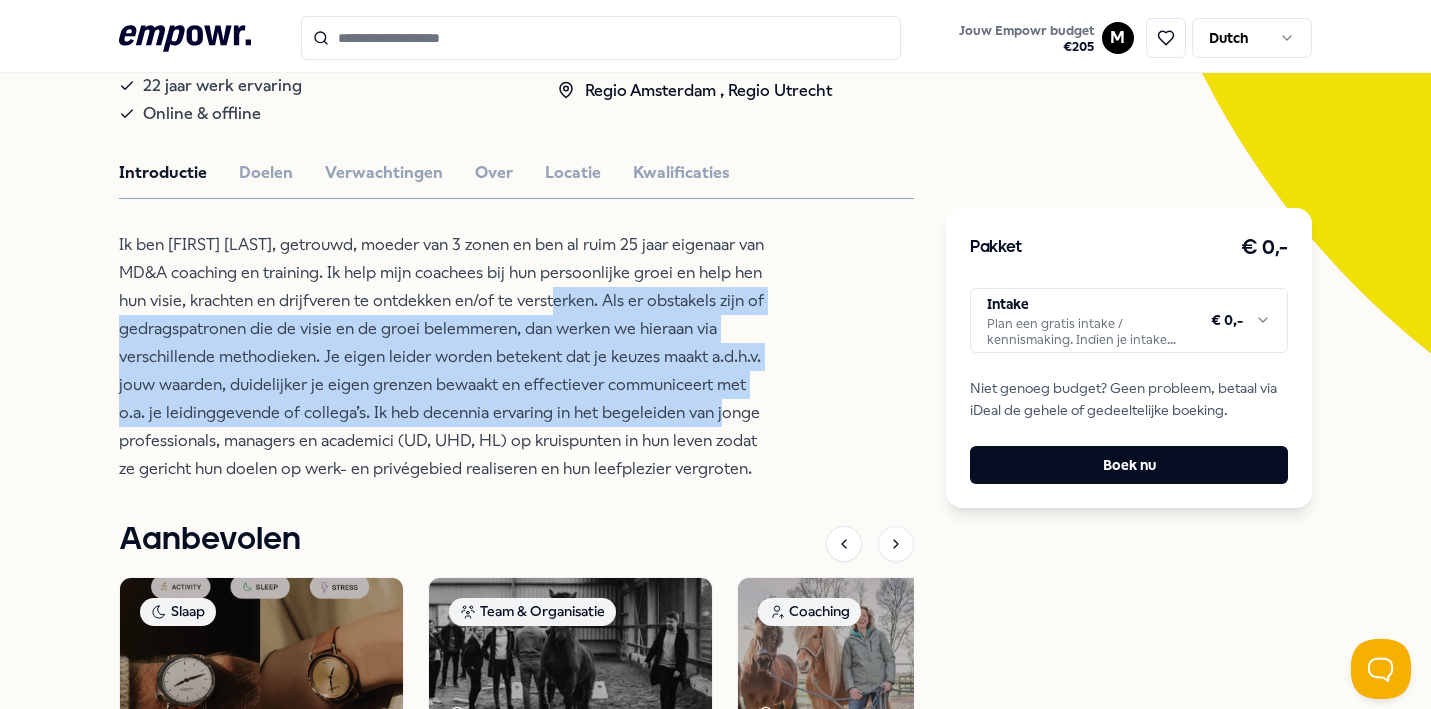 drag, startPoint x: 589, startPoint y: 344, endPoint x: 761, endPoint y: 450, distance: 202.0396 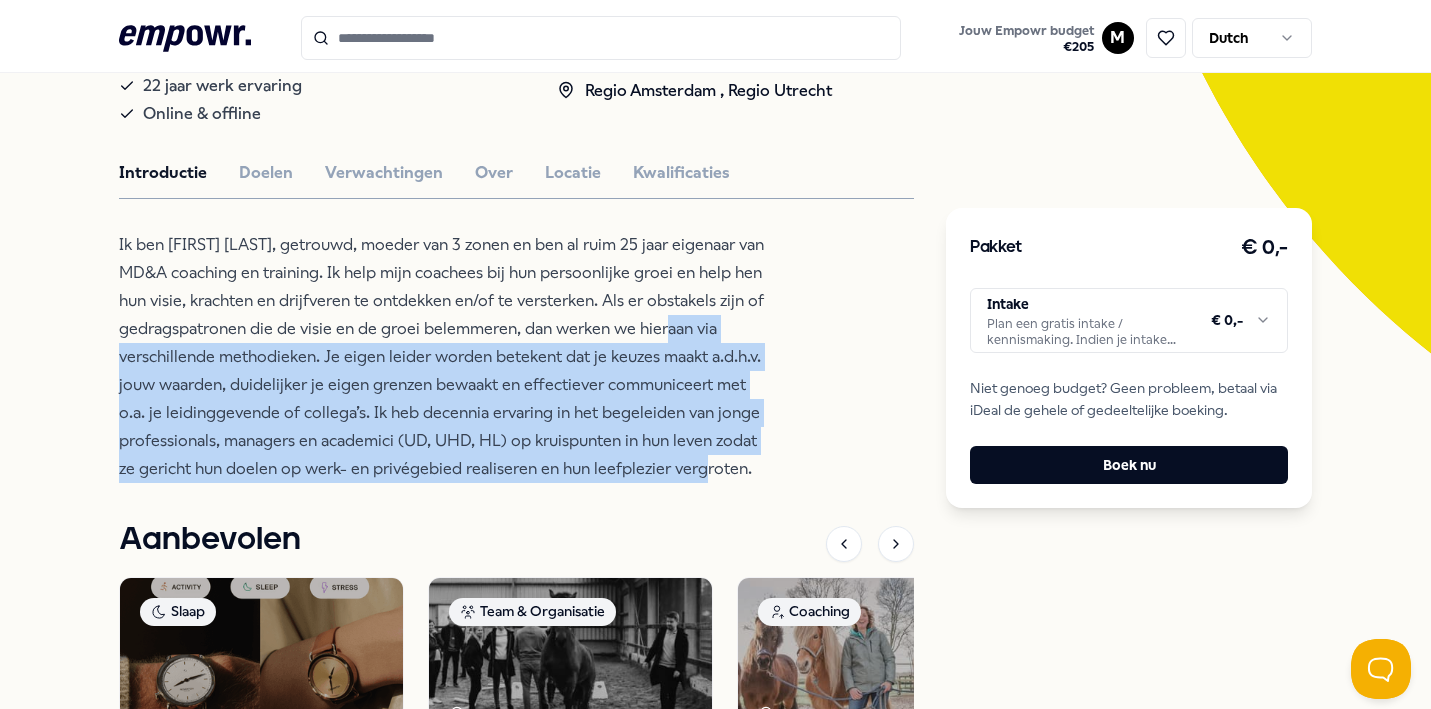 drag, startPoint x: 710, startPoint y: 443, endPoint x: 698, endPoint y: 369, distance: 74.96666 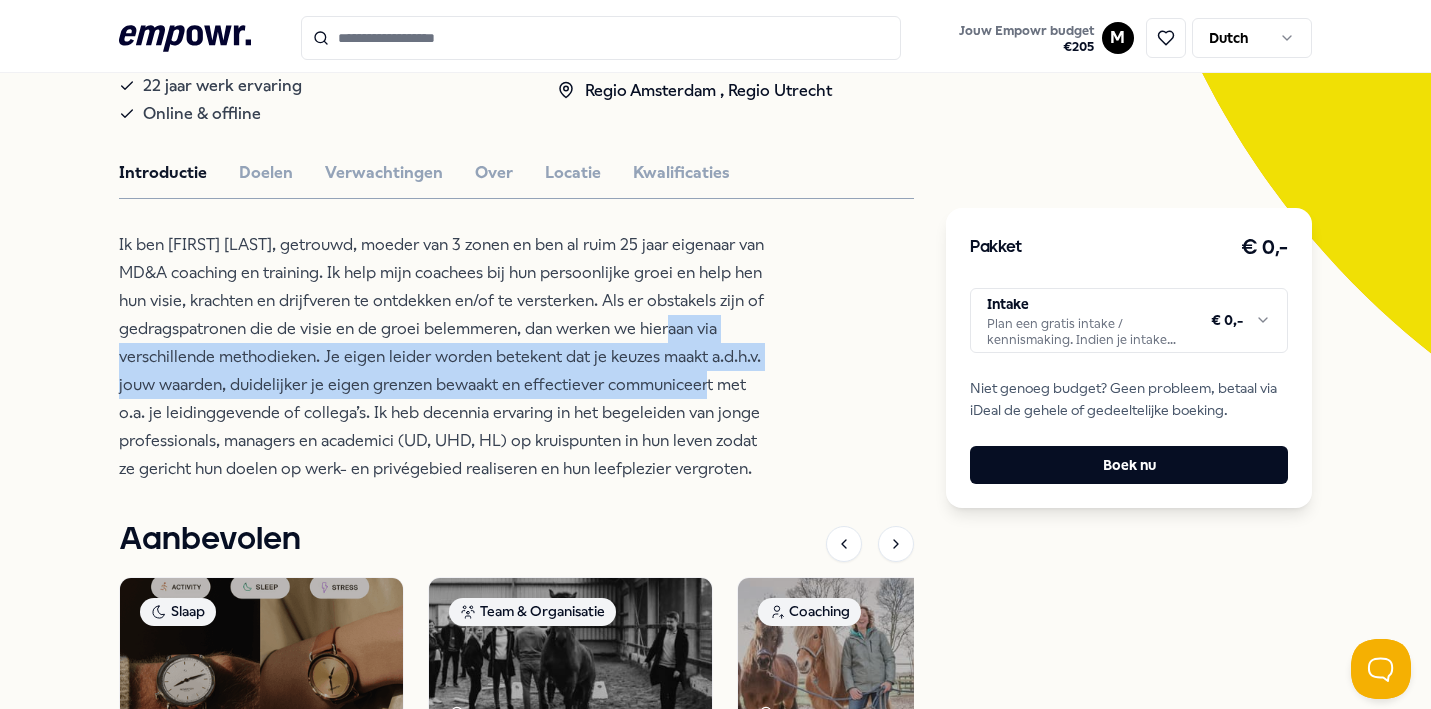 drag, startPoint x: 737, startPoint y: 429, endPoint x: 761, endPoint y: 455, distance: 35.383614 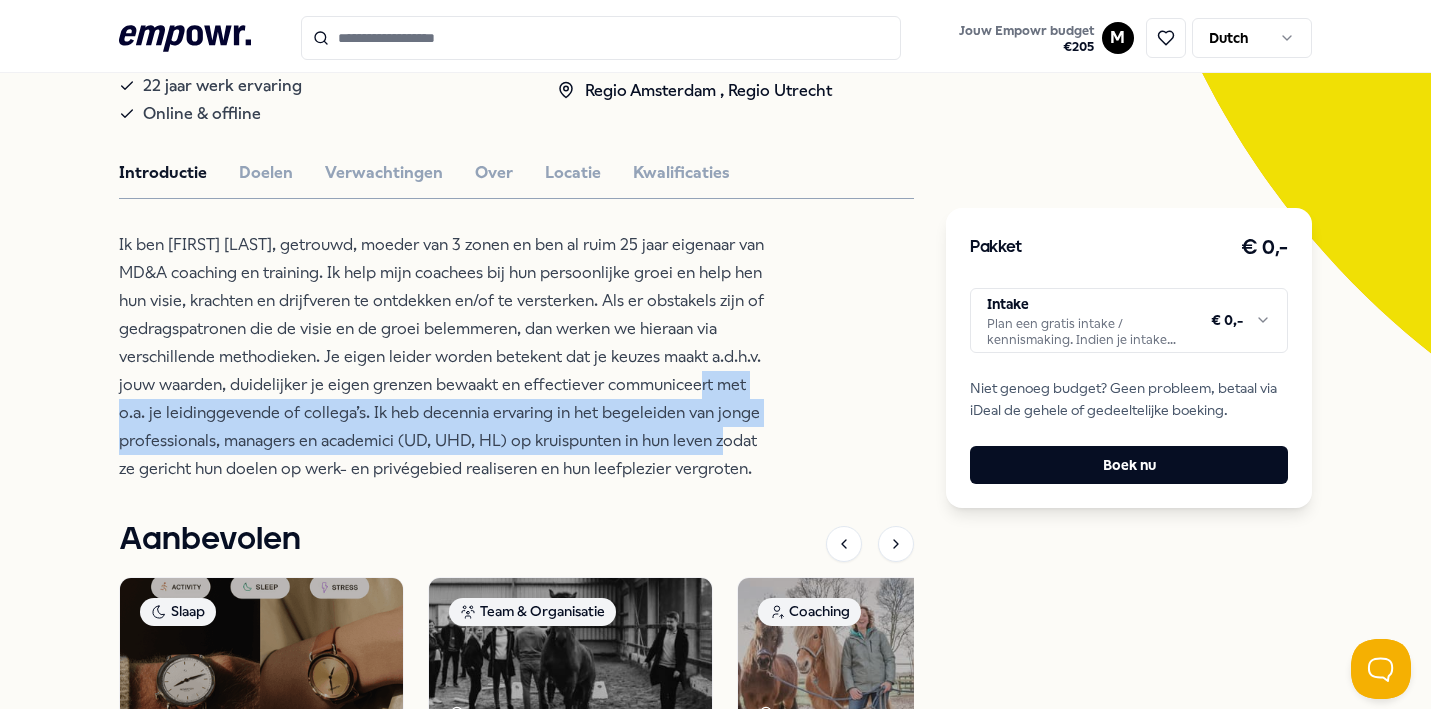 drag, startPoint x: 762, startPoint y: 474, endPoint x: 719, endPoint y: 394, distance: 90.824005 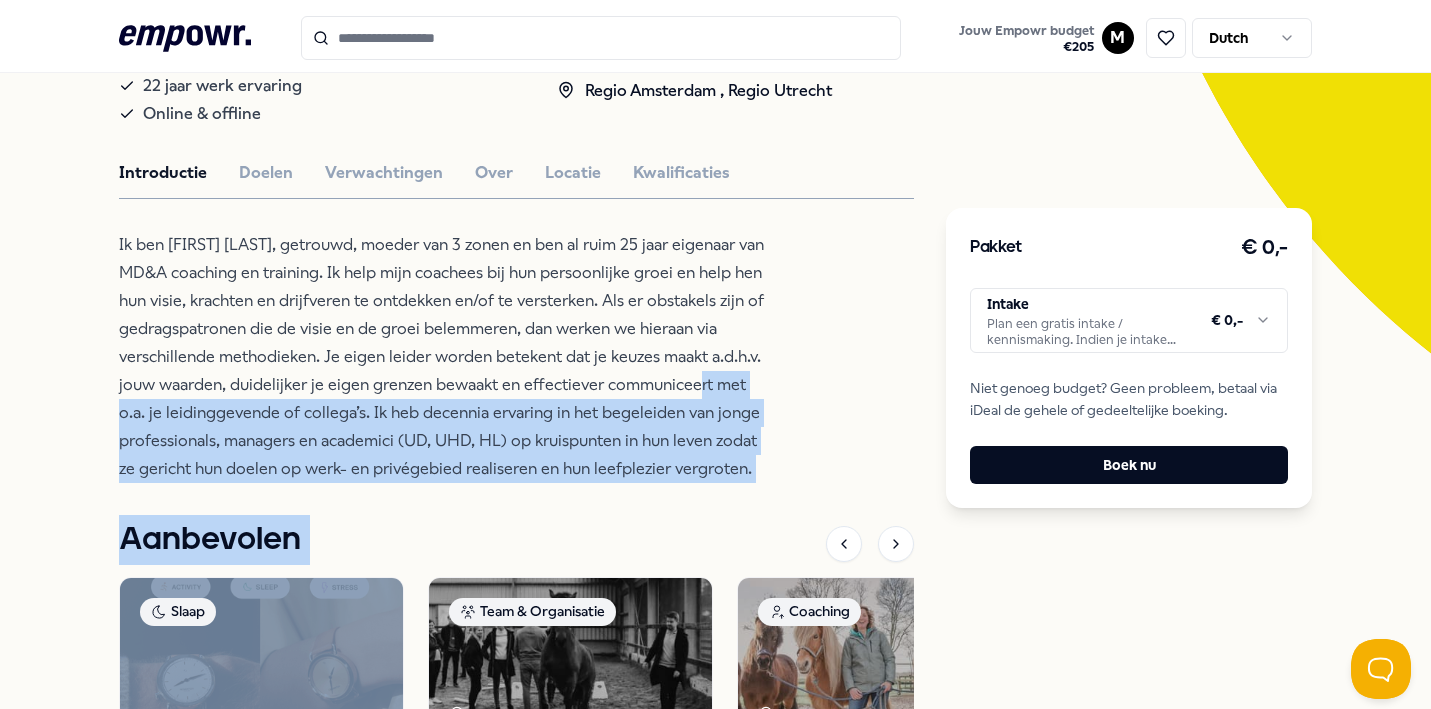 click on "[FIRST] [LAST] Coaching [FIRST] [LAST] [FIRST] begeleidt professionals bij persoonlijke groei en helpt obstakels en gedragspatronen te doorbreken voor meer leefplezier. Gespecialiseerd in communicatie 22 jaar werk ervaring Online & offline Engels, Nederlands, Frans Regio [REGION], Regio [REGION] Introductie Doelen Verwachtingen Over Locatie Kwalificaties Aanbevolen Slaap Producten, Boeken & Apps NOWATCH: Smartwatch NOWATCH meet stress, slaap en hartslag om je gezondheid te verbeteren met
wetenschappelijk gevalideerde gegevens. Engels, Nederlands Vanaf € 330,- Team & Organisatie Regio [REGION] Bewegen Teambuilding & Coaching met paarden Teamcoaching met paarden om samenwerking, communicatie en leiderschap te
verbeteren door eerlijke feedback. Engels, Nederlands Vanaf € 4.350,- Coaching Regio [REGION] Paardencoaching Puur met Paarden: Paardencoaching Paardencoaching helpt je om beter met stress om te gaan, spanning los te laten
en burn-out te voorkomen. Engels, Nederlands Vanaf € 130,-" at bounding box center (516, 417) 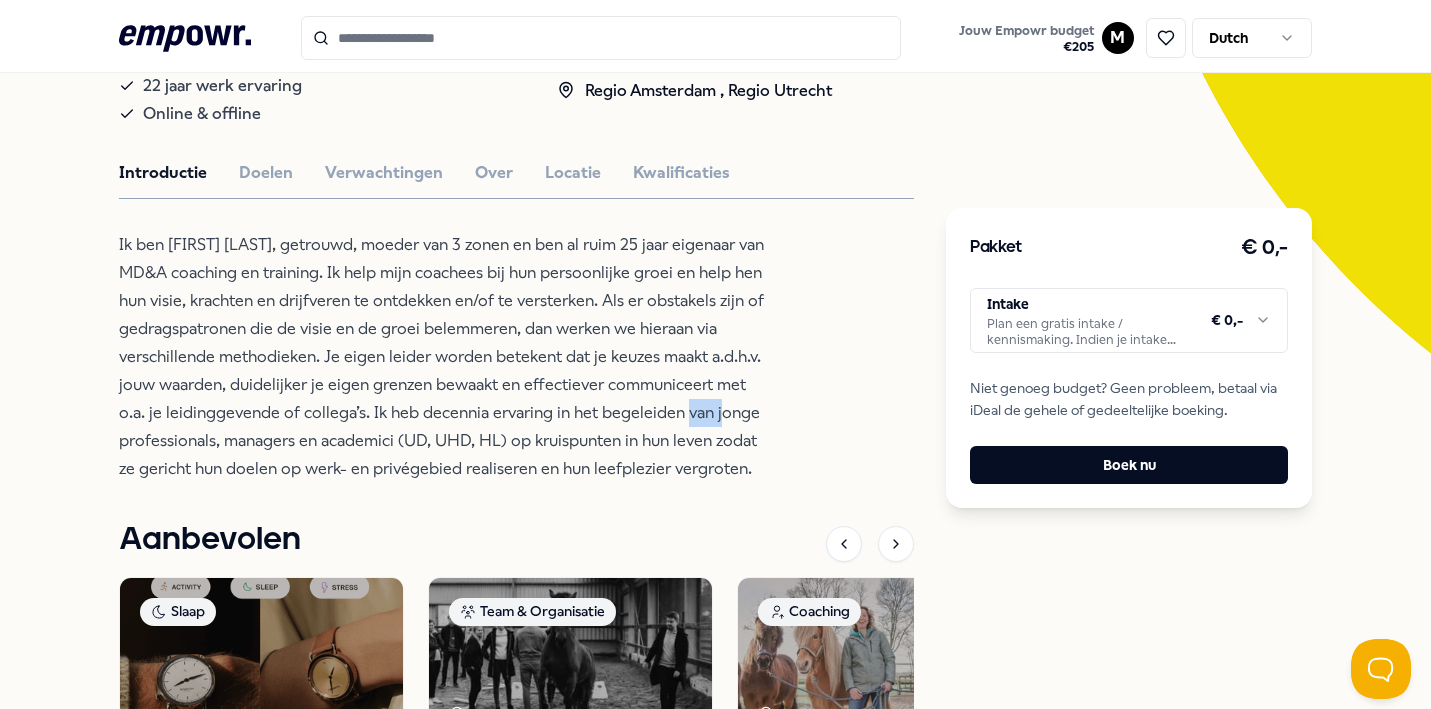 click on "Ik ben [FIRST] [LAST], getrouwd, moeder van 3 zonen en ben al ruim 25 jaar eigenaar van MD&A coaching en training. Ik help mijn coachees bij hun persoonlijke groei en help hen hun visie, krachten en drijfveren te ontdekken en/of te versterken. Als er obstakels zijn of gedragspatronen die de visie en de groei belemmeren, dan werken we hieraan via verschillende methodieken. Je eigen leider worden betekent dat je keuzes maakt a.d.h.v. jouw waarden, duidelijker je eigen grenzen bewaakt en effectiever communiceert met o.a. je leidinggevende of collega’s. Ik heb decennia ervaring in het begeleiden van jonge professionals, managers en academici (UD, UHD, HL) op kruispunten in hun leven zodat ze gericht hun doelen op werk- en privégebied realiseren en hun leefplezier vergroten." at bounding box center (444, 357) 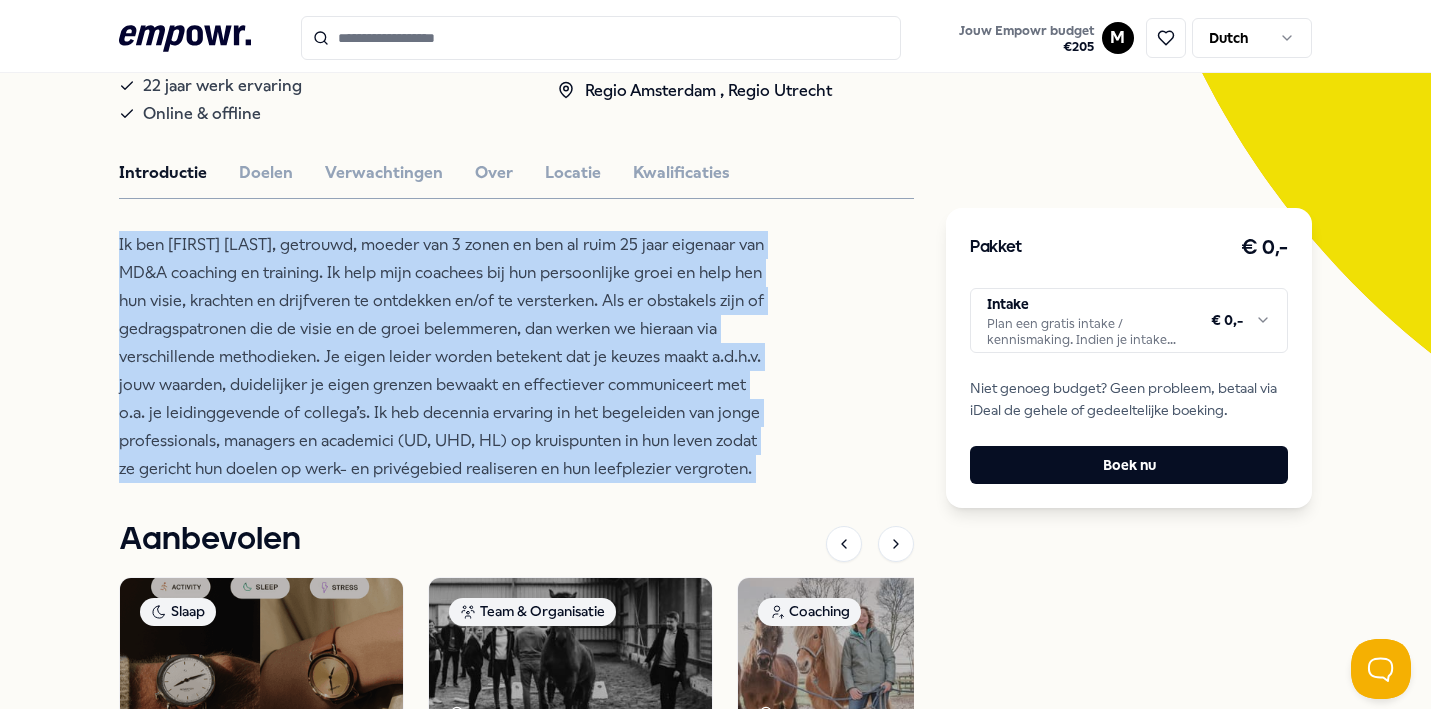 click on "Ik ben [FIRST] [LAST], getrouwd, moeder van 3 zonen en ben al ruim 25 jaar eigenaar van MD&A coaching en training. Ik help mijn coachees bij hun persoonlijke groei en help hen hun visie, krachten en drijfveren te ontdekken en/of te versterken. Als er obstakels zijn of gedragspatronen die de visie en de groei belemmeren, dan werken we hieraan via verschillende methodieken. Je eigen leider worden betekent dat je keuzes maakt a.d.h.v. jouw waarden, duidelijker je eigen grenzen bewaakt en effectiever communiceert met o.a. je leidinggevende of collega’s. Ik heb decennia ervaring in het begeleiden van jonge professionals, managers en academici (UD, UHD, HL) op kruispunten in hun leven zodat ze gericht hun doelen op werk- en privégebied realiseren en hun leefplezier vergroten." at bounding box center (444, 357) 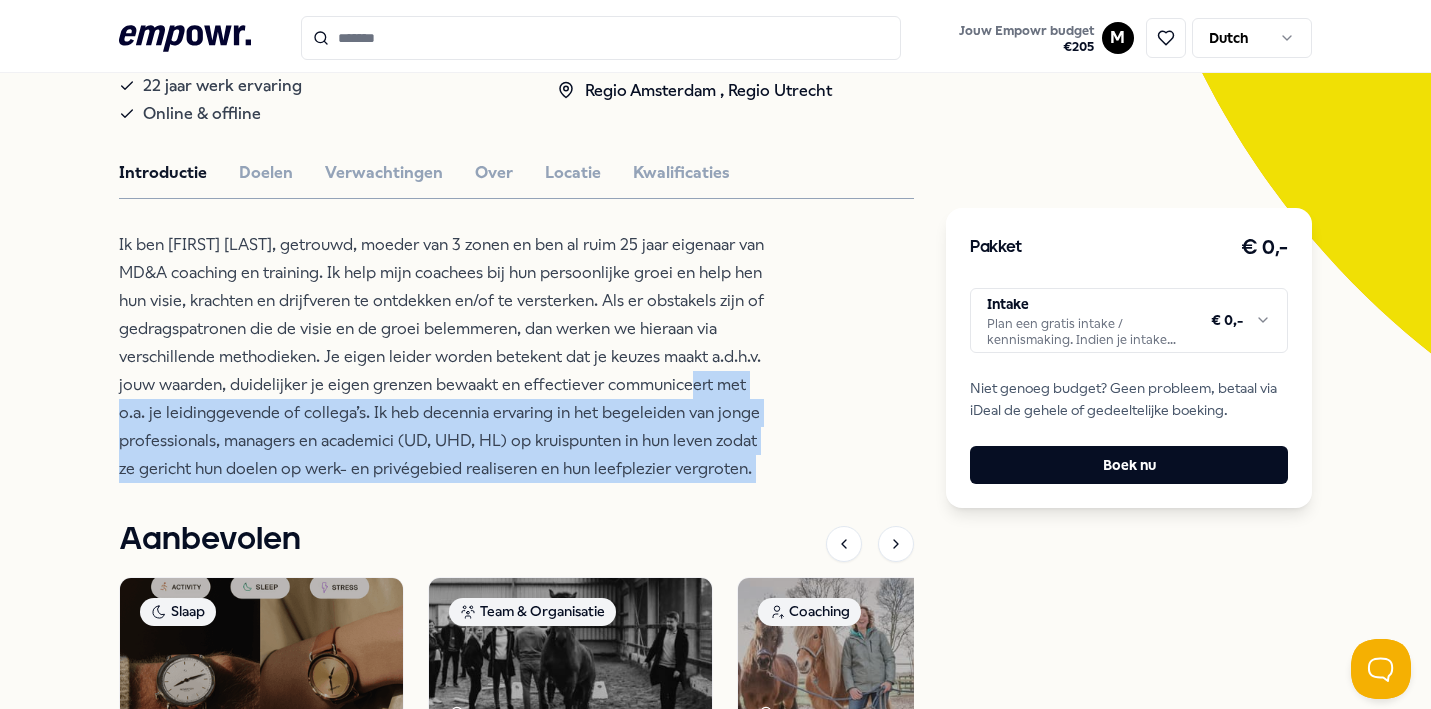drag, startPoint x: 770, startPoint y: 497, endPoint x: 750, endPoint y: 427, distance: 72.8011 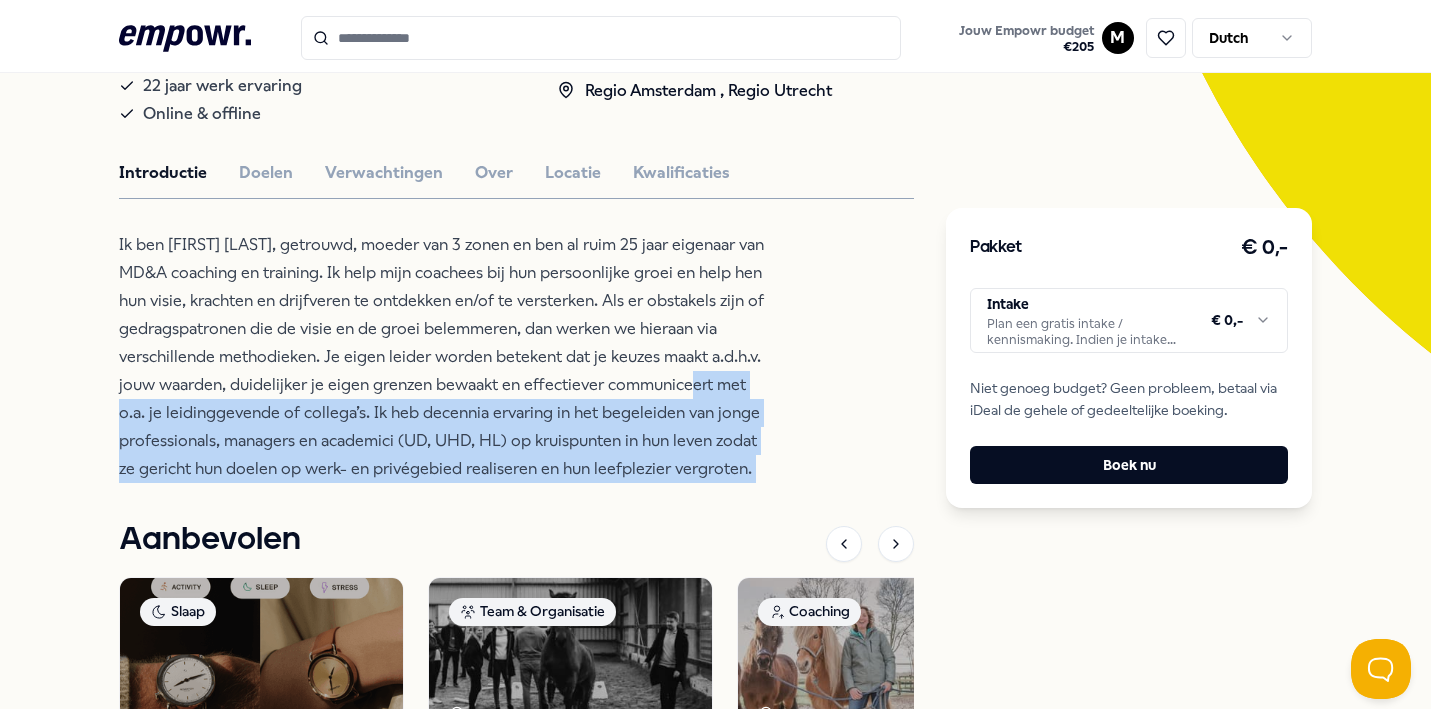 drag, startPoint x: 750, startPoint y: 427, endPoint x: 769, endPoint y: 494, distance: 69.641945 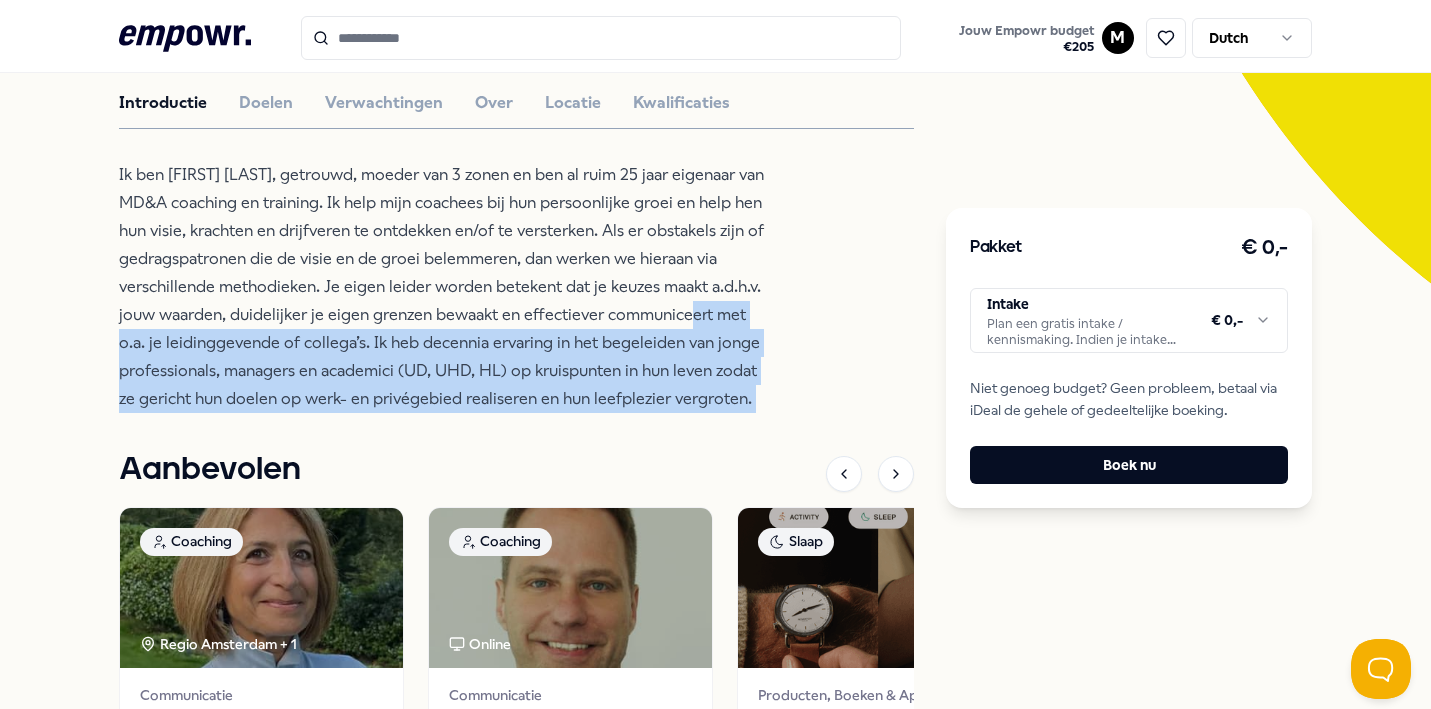 click on "Ik ben [FIRST] [LAST], getrouwd, moeder van 3 zonen en ben al ruim 25 jaar eigenaar van MD&A coaching en training. Ik help mijn coachees bij hun persoonlijke groei en help hen hun visie, krachten en drijfveren te ontdekken en/of te versterken. Als er obstakels zijn of gedragspatronen die de visie en de groei belemmeren, dan werken we hieraan via verschillende methodieken. Je eigen leider worden betekent dat je keuzes maakt a.d.h.v. jouw waarden, duidelijker je eigen grenzen bewaakt en effectiever communiceert met o.a. je leidinggevende of collega’s. Ik heb decennia ervaring in het begeleiden van jonge professionals, managers en academici (UD, UHD, HL) op kruispunten in hun leven zodat ze gericht hun doelen op werk- en privégebied realiseren en hun leefplezier vergroten." at bounding box center (444, 287) 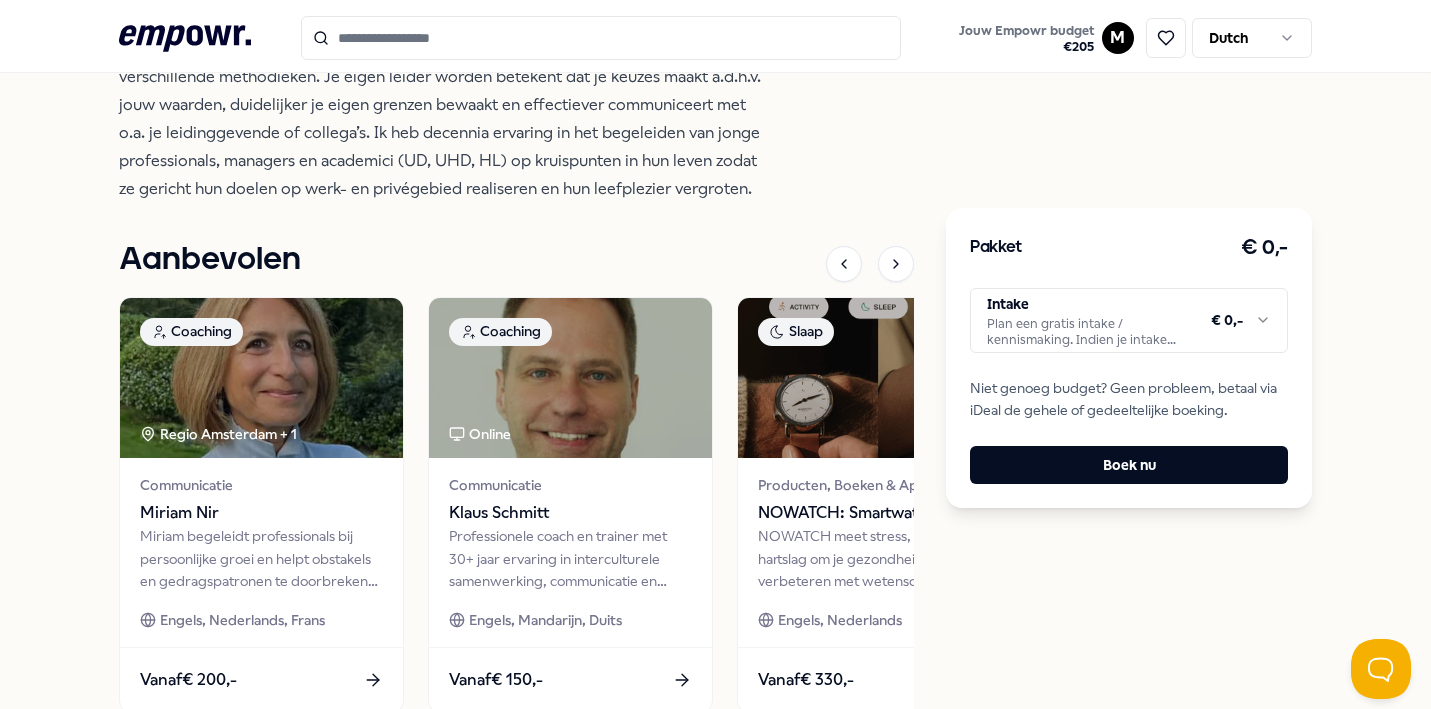 scroll, scrollTop: 684, scrollLeft: 0, axis: vertical 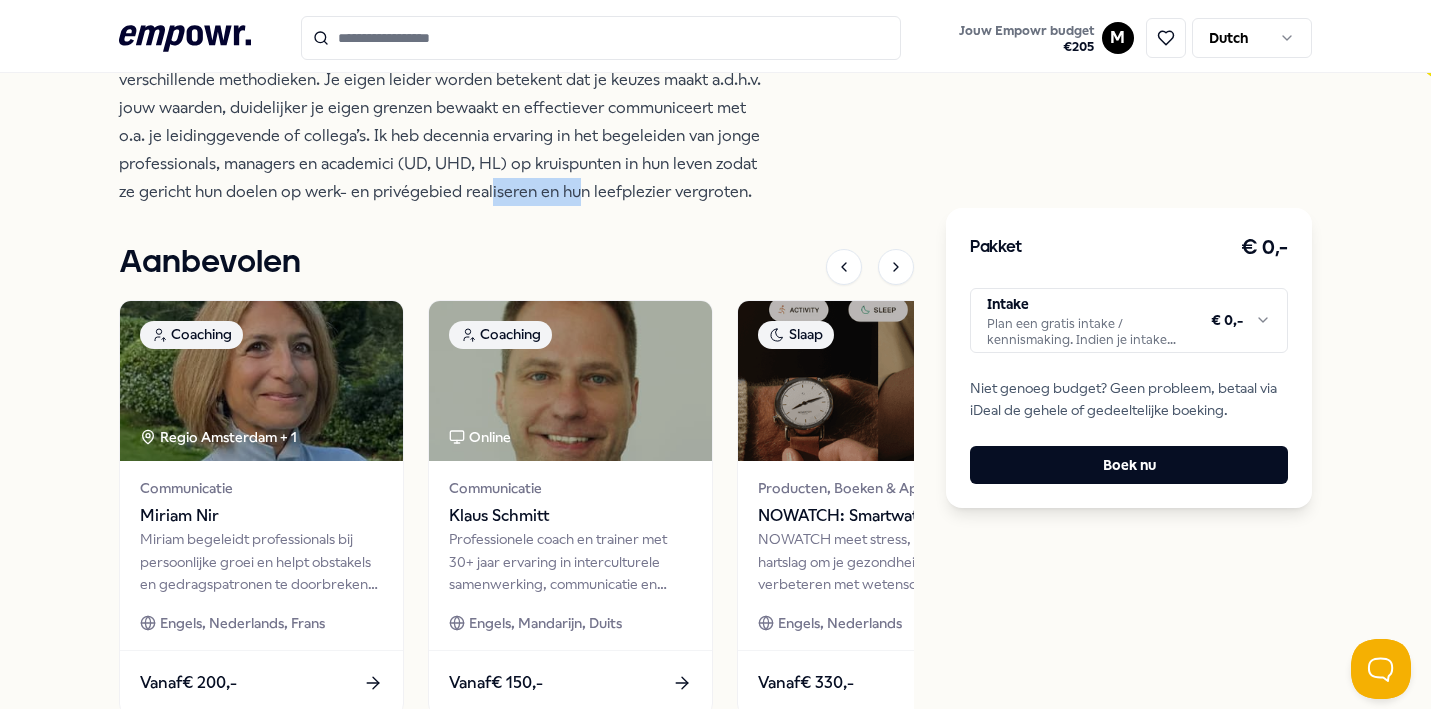 drag, startPoint x: 517, startPoint y: 222, endPoint x: 670, endPoint y: 225, distance: 153.0294 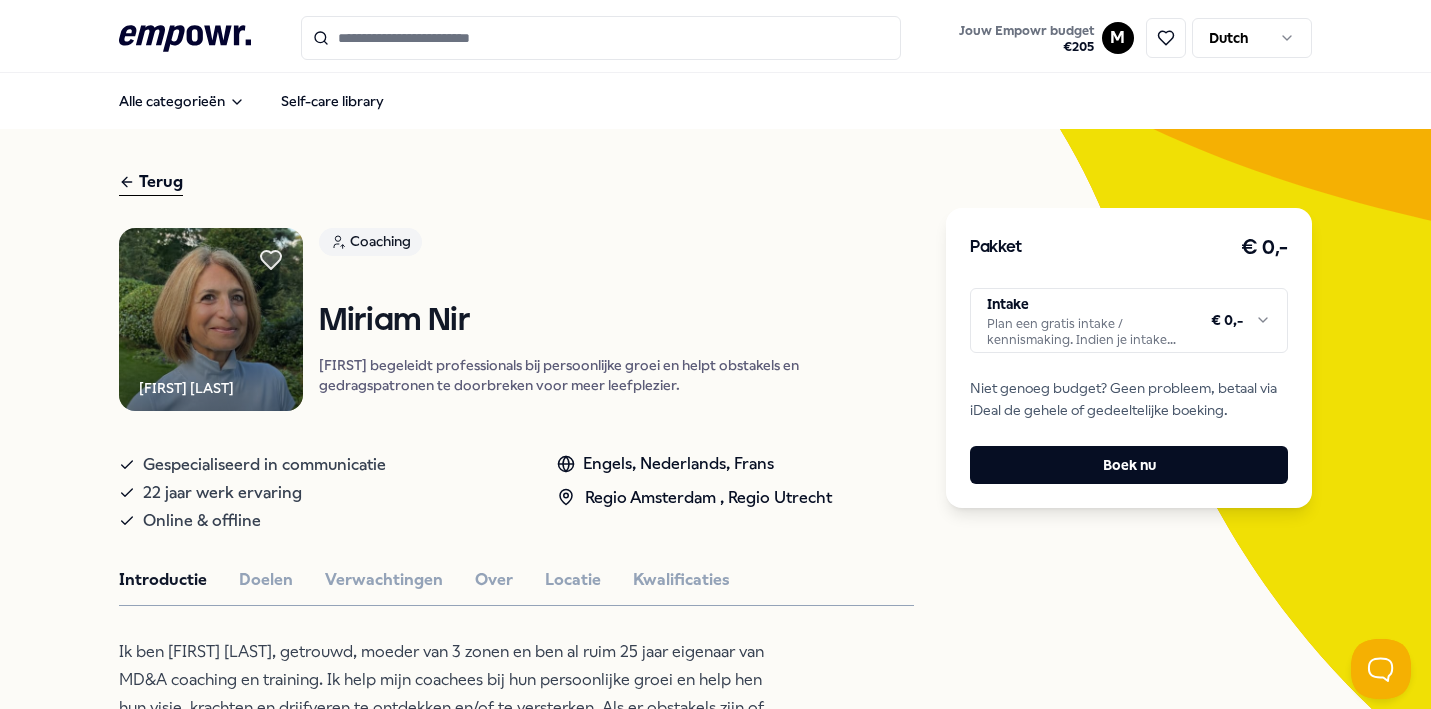 scroll, scrollTop: 0, scrollLeft: 0, axis: both 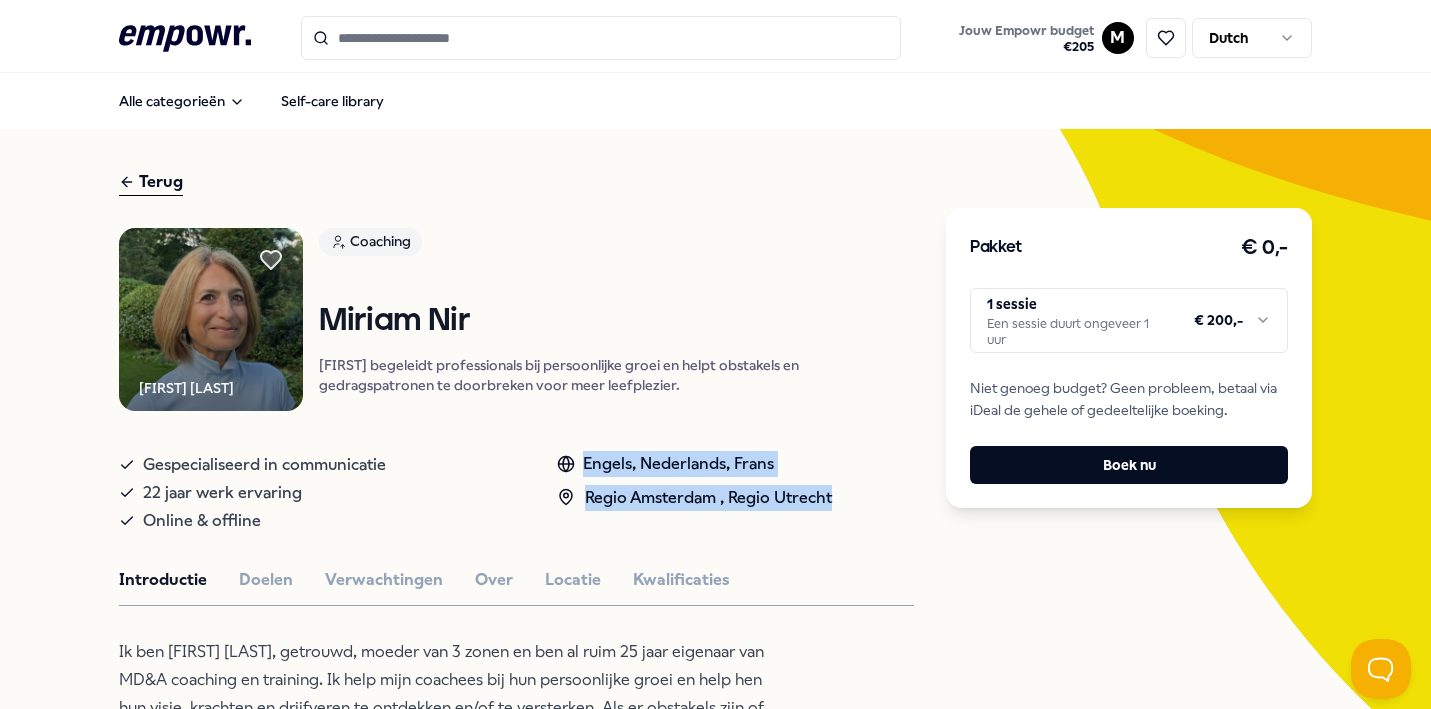 drag, startPoint x: 748, startPoint y: 518, endPoint x: 834, endPoint y: 540, distance: 88.76936 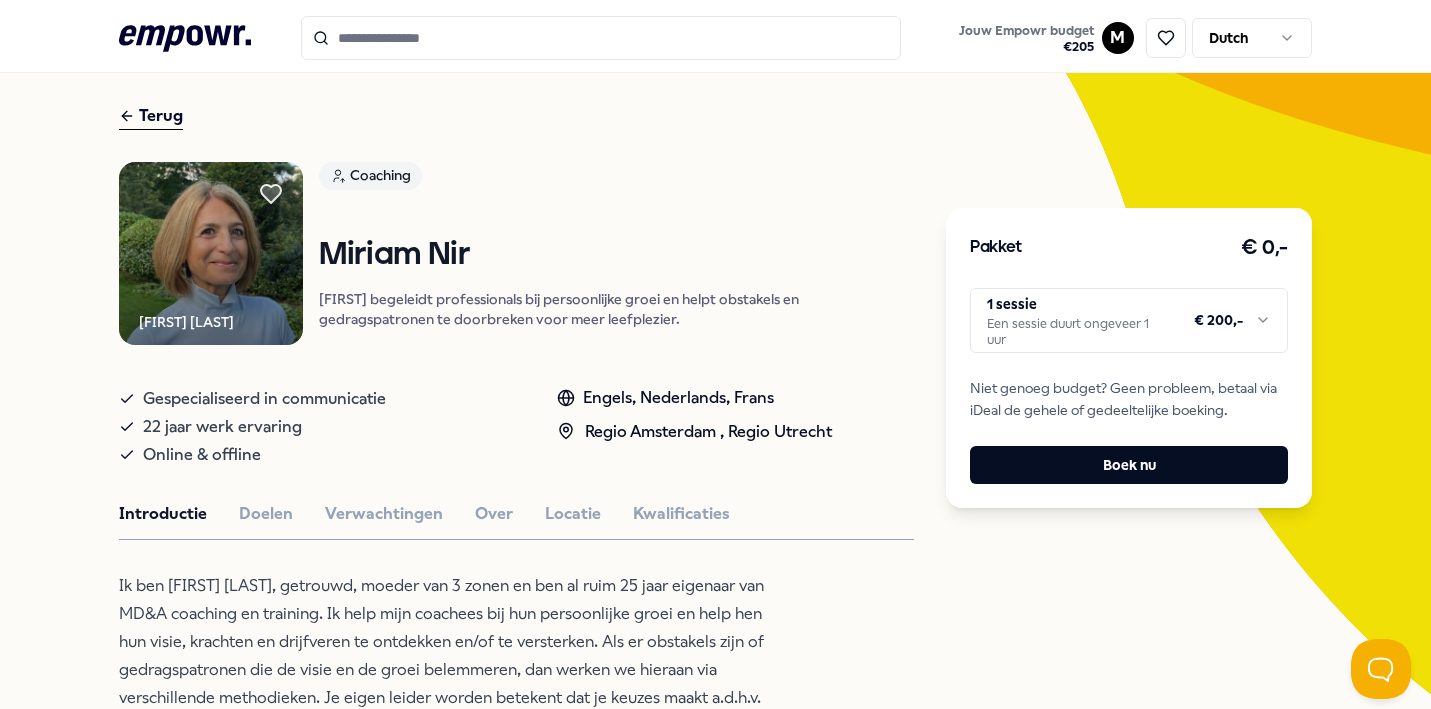 scroll, scrollTop: 0, scrollLeft: 0, axis: both 